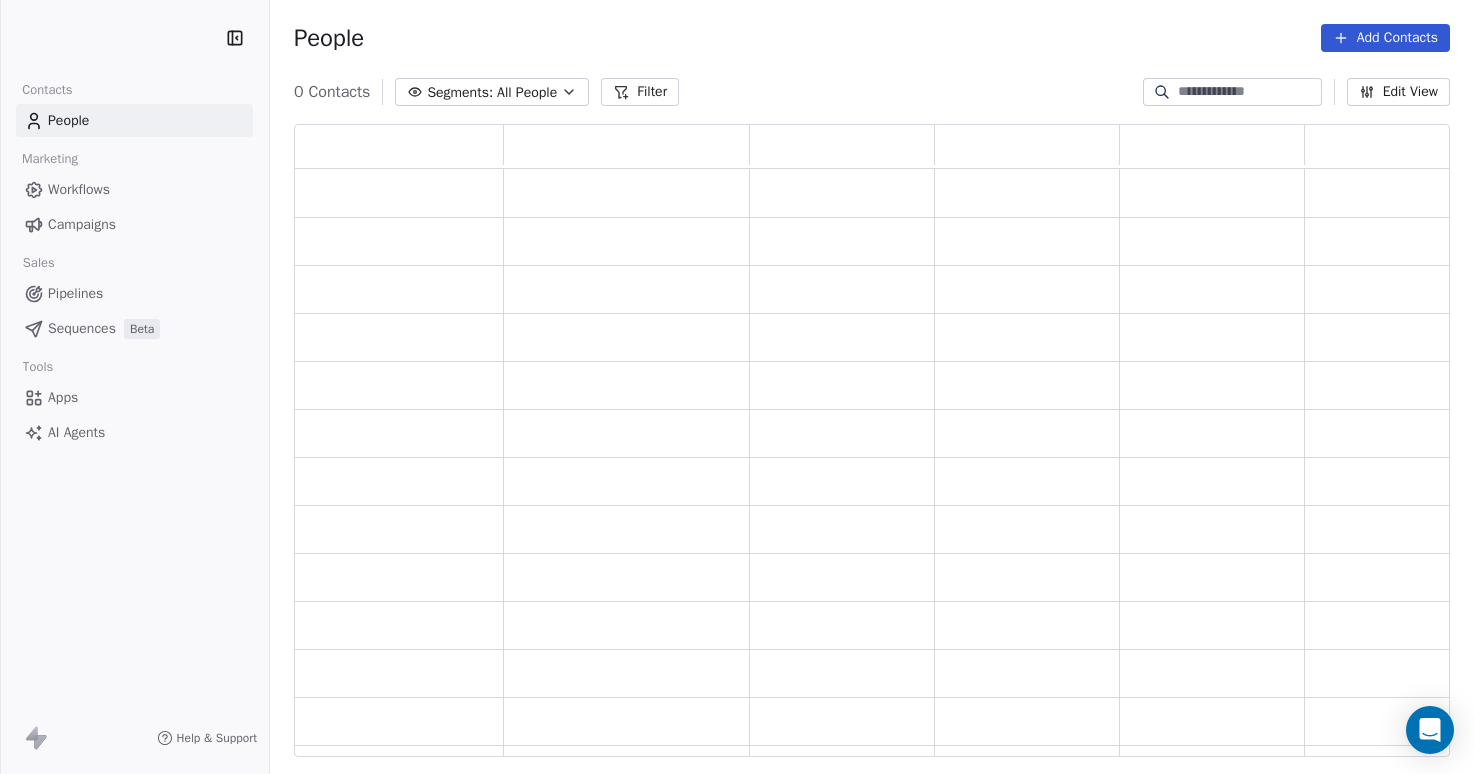scroll, scrollTop: 0, scrollLeft: 0, axis: both 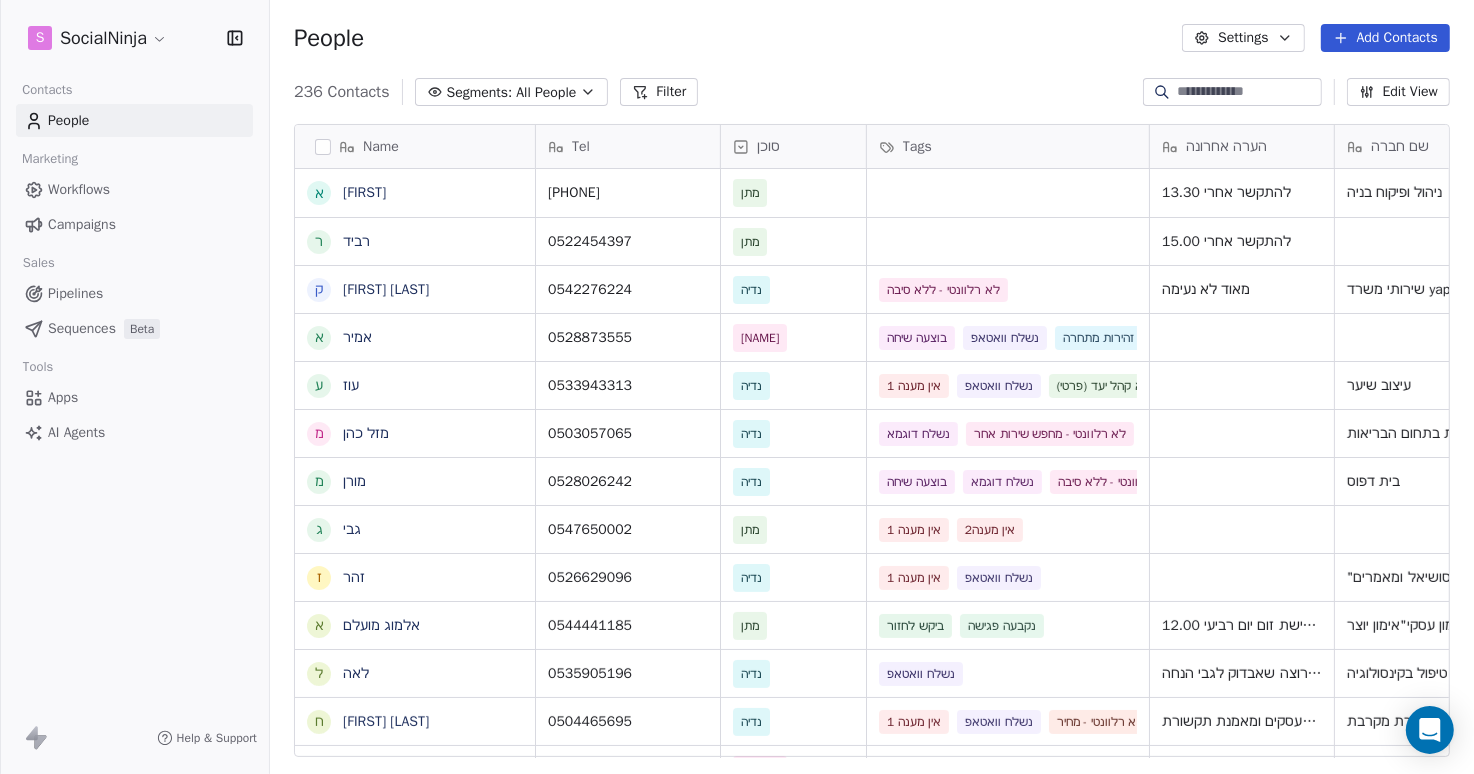click on "Add Contacts" at bounding box center [1385, 38] 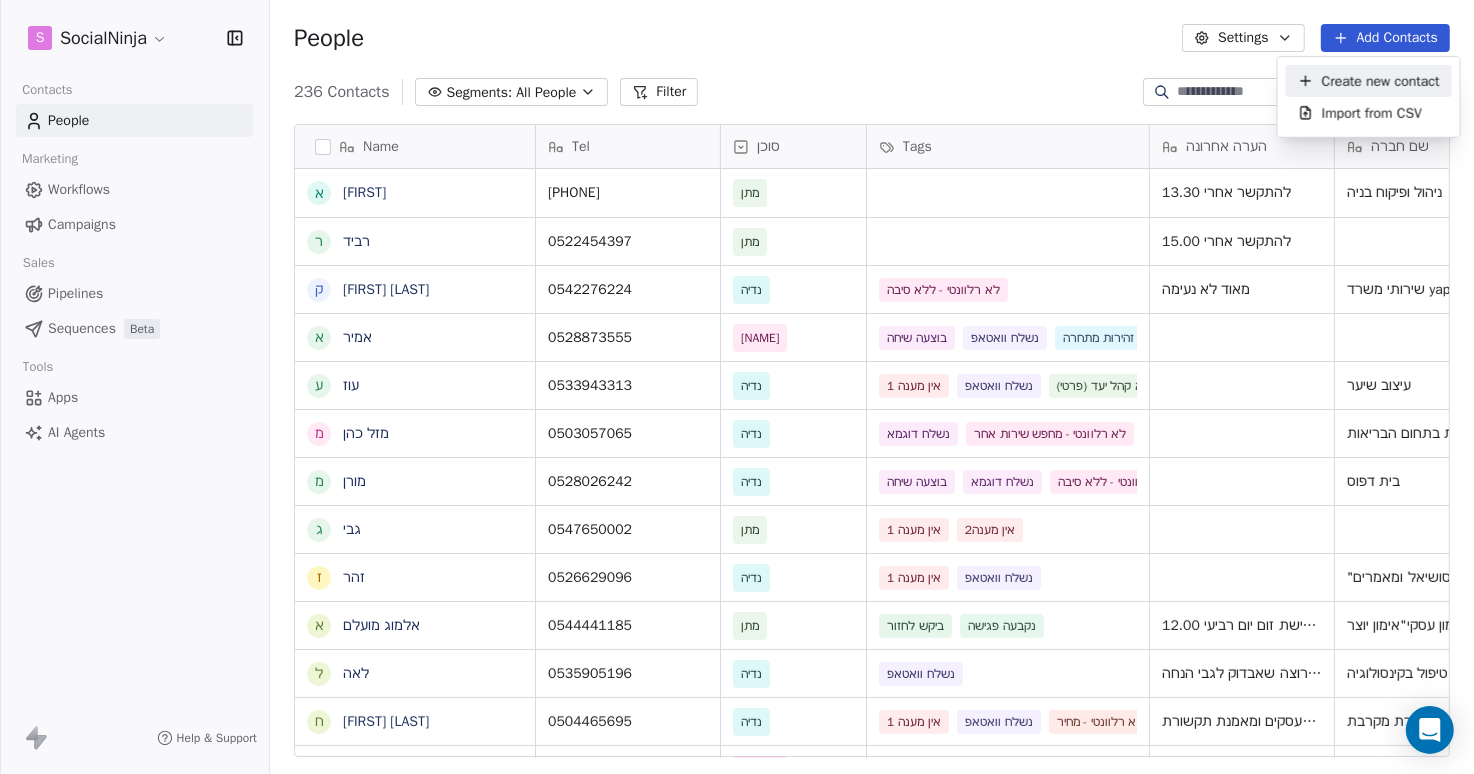 click on "Create new contact" at bounding box center [1381, 80] 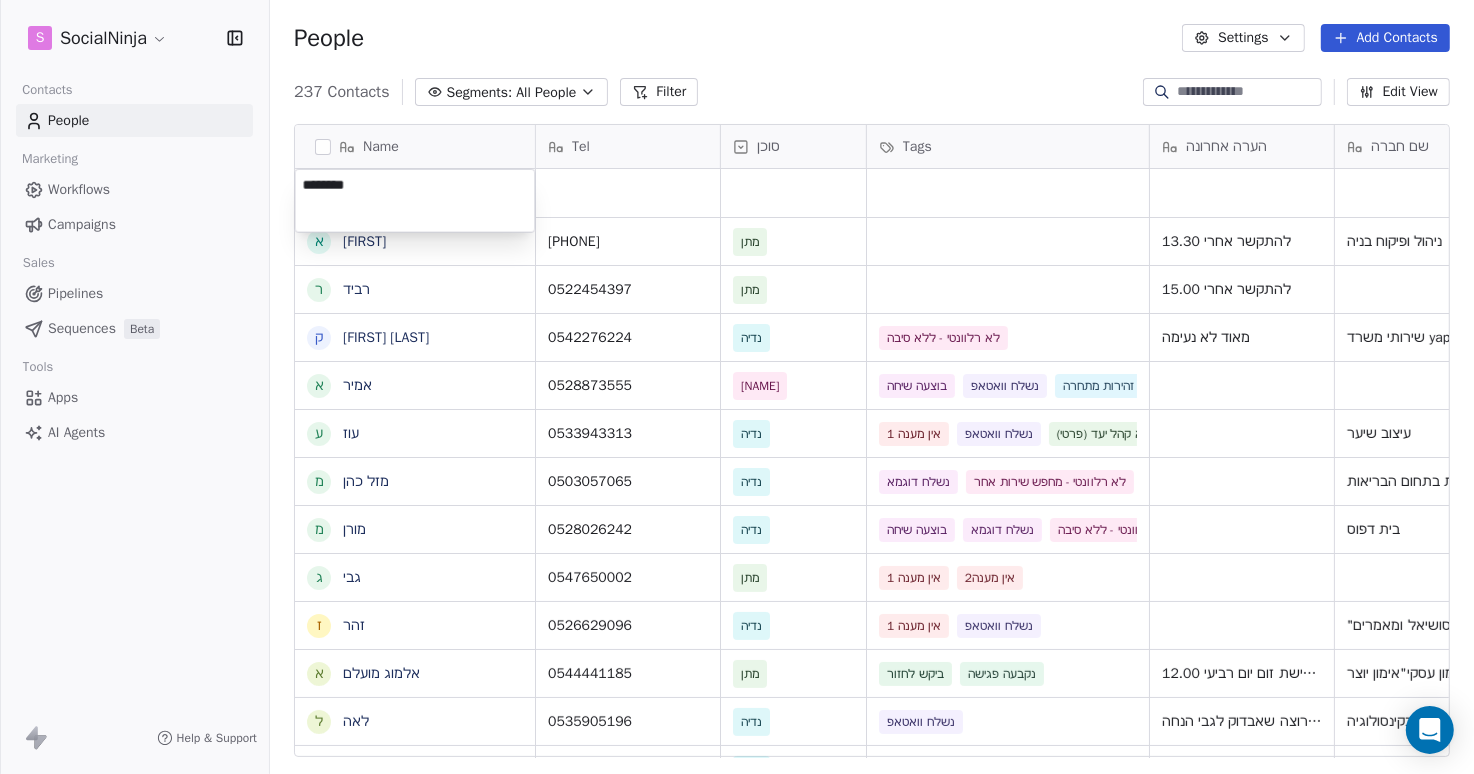 type on "*********" 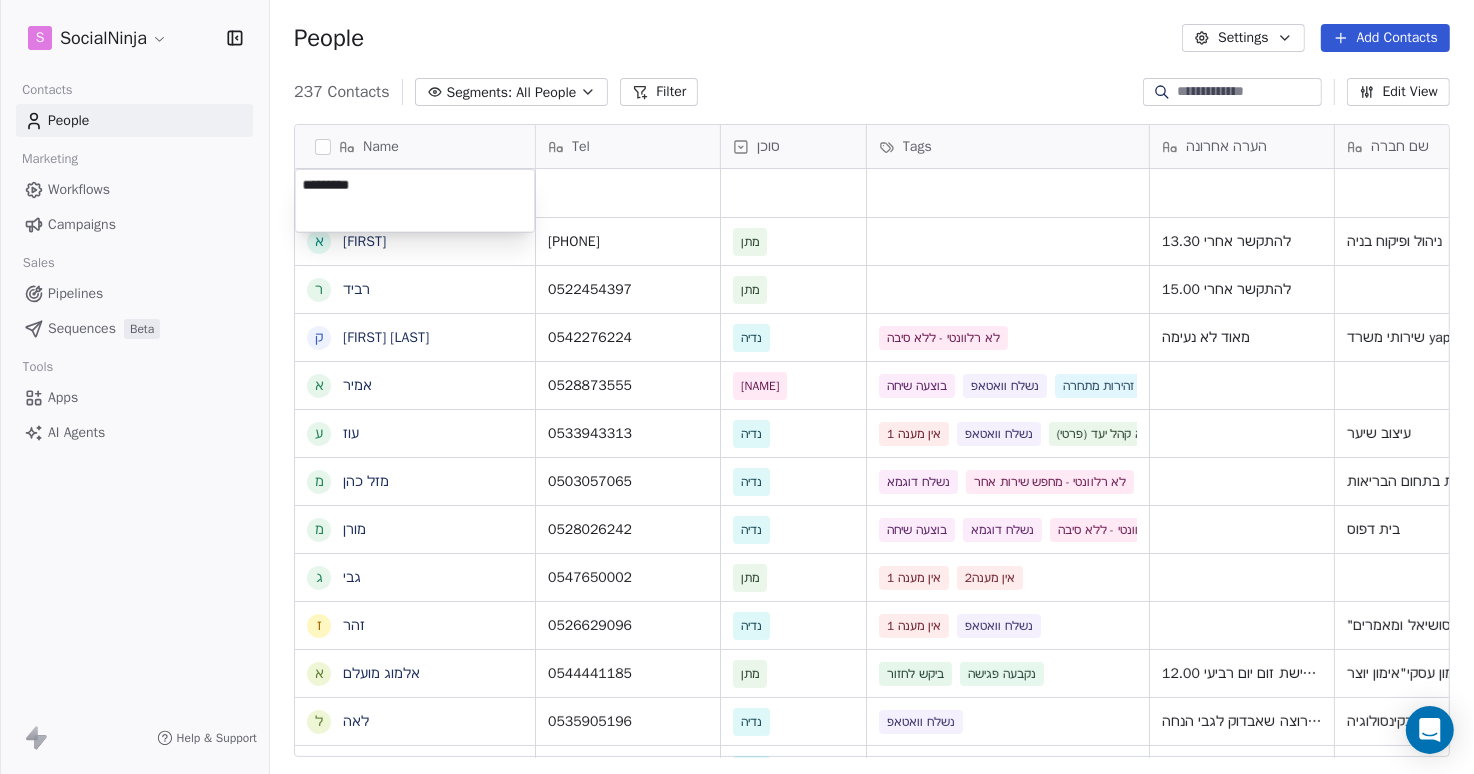 click on "S SocialNinja Contacts People Marketing Workflows Campaigns Sales Pipelines Sequences Beta Tools Apps AI Agents Help & Support People Settings Add Contacts 237 Contacts Segments: All People Filter Edit View Tag Add to Sequence Export Name א אייל ר רביד ק קוראל אנגלשטיין א אמיר ע עוז מ מזל כהן מ מורן ג גבי ז זהר א אלמוג מועלם ל לאה ח חוי פוזנר א אורלי ברי ק קובי יהושע א אמיר דנצינגר י יניב צנחני ל ליאת ו ויקי דור א אמיר ש שלי י יהודה מורג ל ליאורה ח חגיא ה הדס י יעקב ד דורון דישבק נ נועם סגל ז זיוה ש שלומי ת תומר ת תהילה קדוש ל לאה הופמן Tel סוכן Tags הערה אחרונה שם חברה Email Last Activity Date AST Created Date AST Jul 13, 2025 10:43 AM [PHONE] מתן להתקשר אחרי 13.30 ניהול ופיקוח בניה [EMAIL] Jul 10, 2025 12:50 PM מתן" at bounding box center (737, 387) 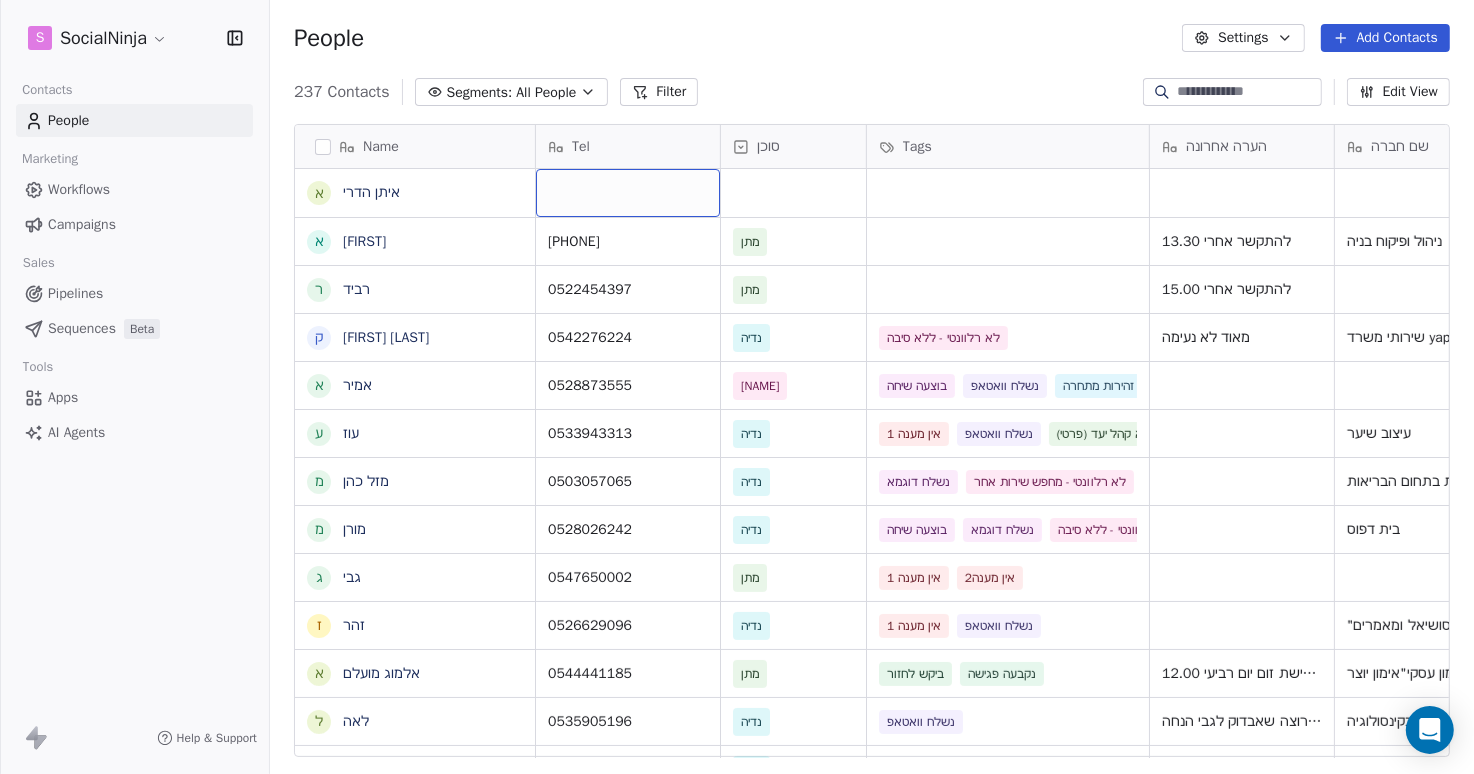 click at bounding box center [628, 193] 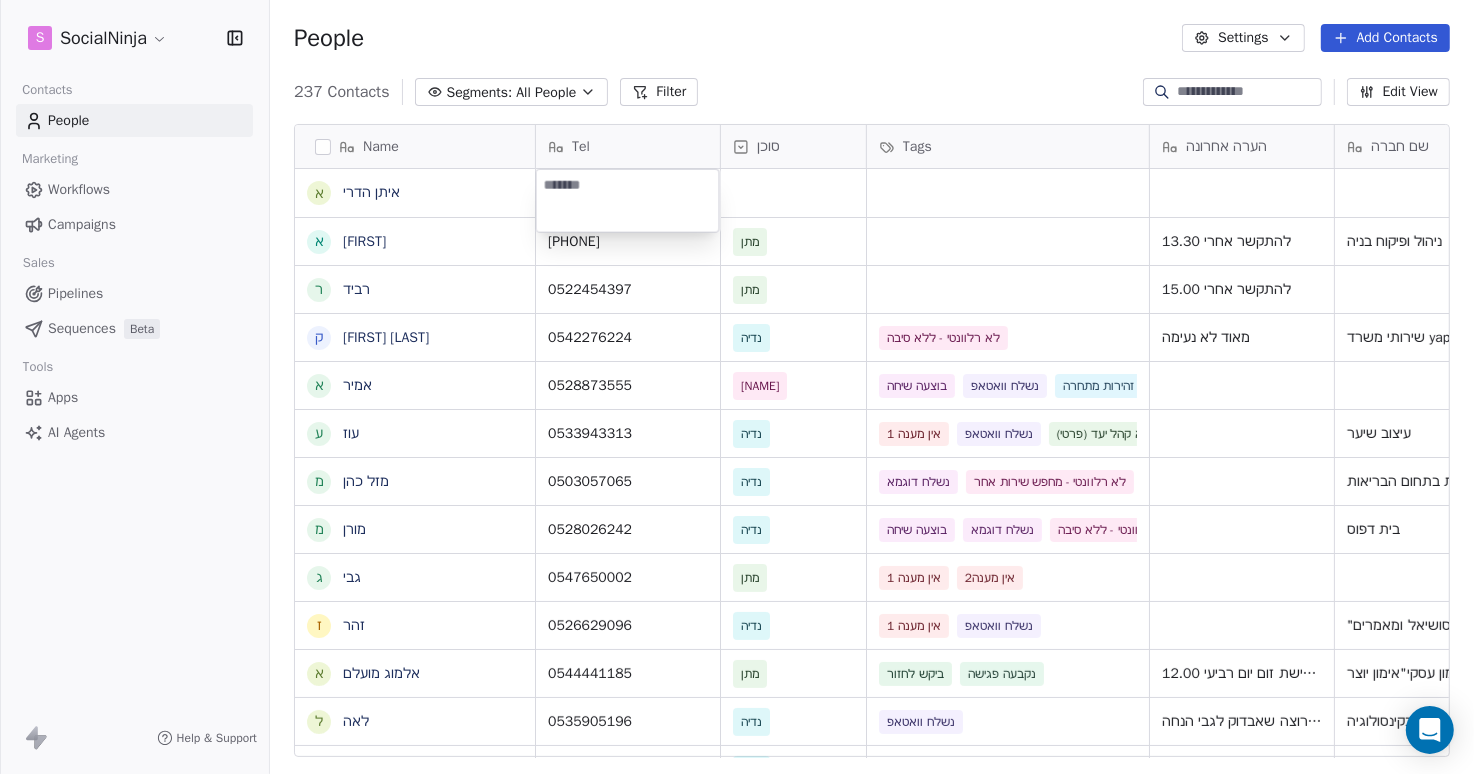 type on "**********" 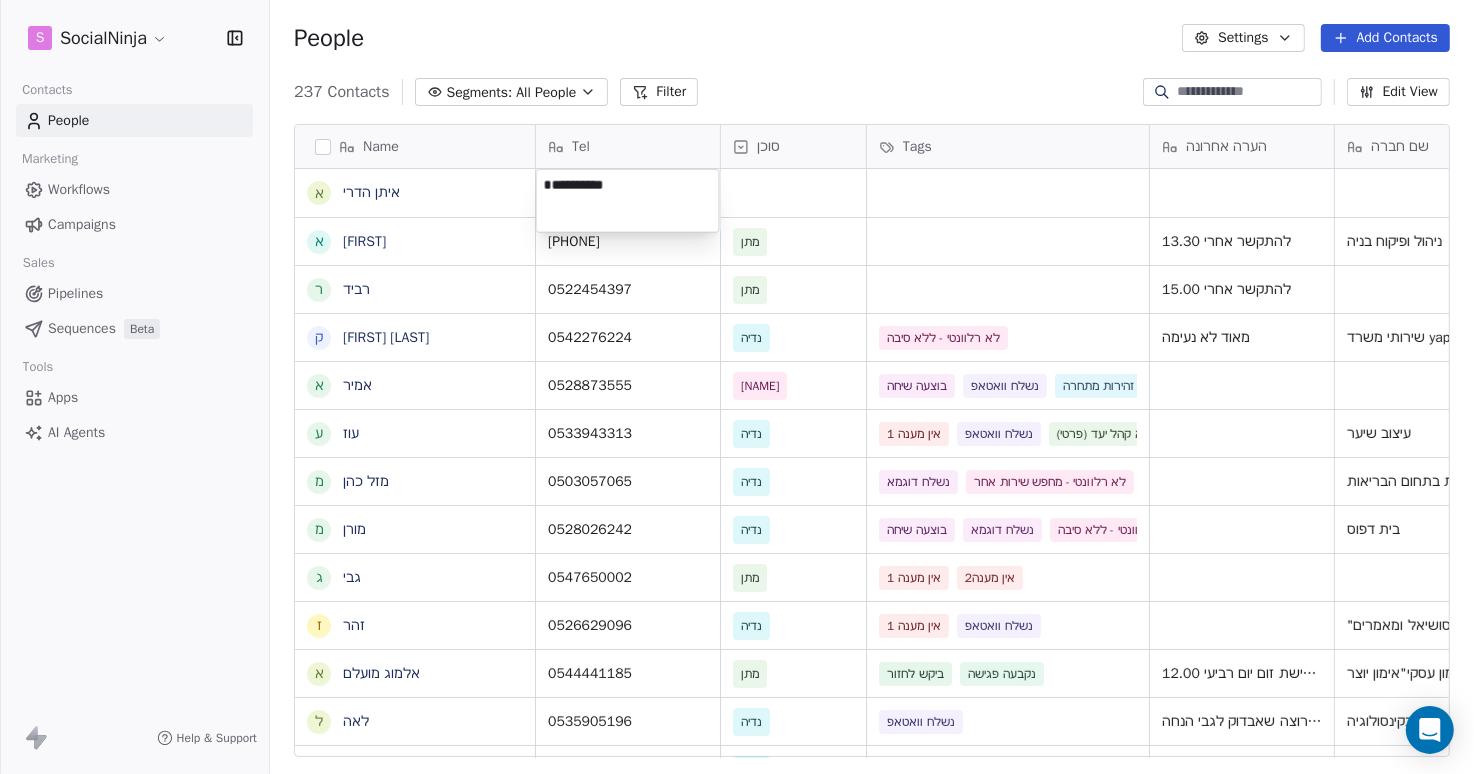 click on "S SocialNinja Contacts People Marketing Workflows Campaigns Sales Pipelines Sequences Beta Tools Apps AI Agents Help & Support People Settings Add Contacts 237 Contacts Segments: All People Filter Edit View Tag Add to Sequence Export Name א איתן הדרי א אייל ר רביד ק קוראל אנגלשטיין א אמיר ע עוז מ מזל כהן מ מורן ג גבי ז זהר א אלמוג מועלם ל לאה ח חוי פוזנר א אורלי ברי ק קובי יהושע א אמיר דנצינגר י יניב צנחני ל ליאת ו ויקי דור א אמיר ש שלי י יהודה מורג ל ליאורה ח חגיא ה הדס י יעקב ד דורון דישבק נ נועם סגל ז זיוה ש שלומי ת תומר ת תהילה קדוש ל לאה הופמן Tel סוכן Tags הערה אחרונה שם חברה Email Last Activity Date AST Created Date AST [DATE] [TIME] [PHONE] מתן להתקשר אחרי 13.30 ניהול ופיקוח בניה [EMAIL] מתן" at bounding box center [737, 387] 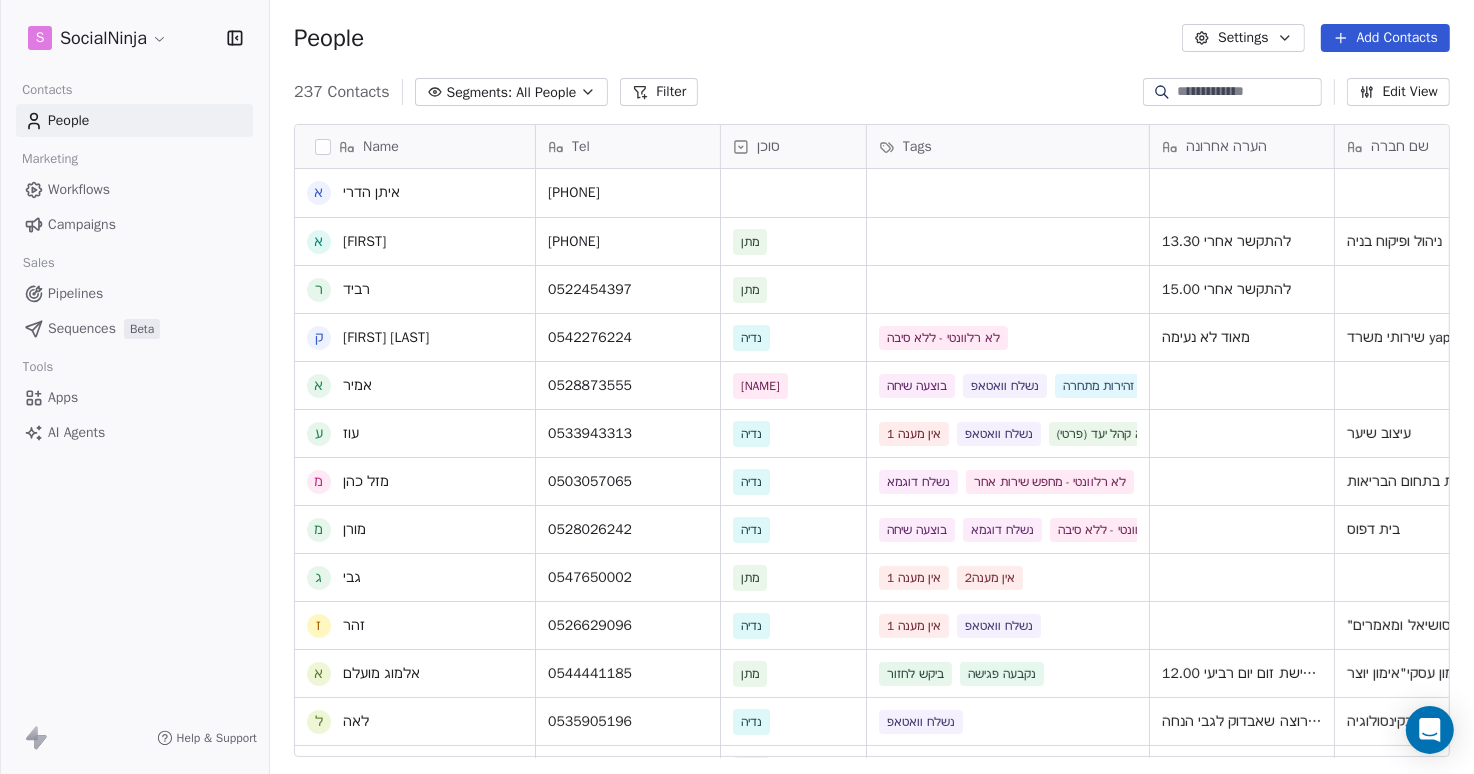 scroll, scrollTop: 300, scrollLeft: 0, axis: vertical 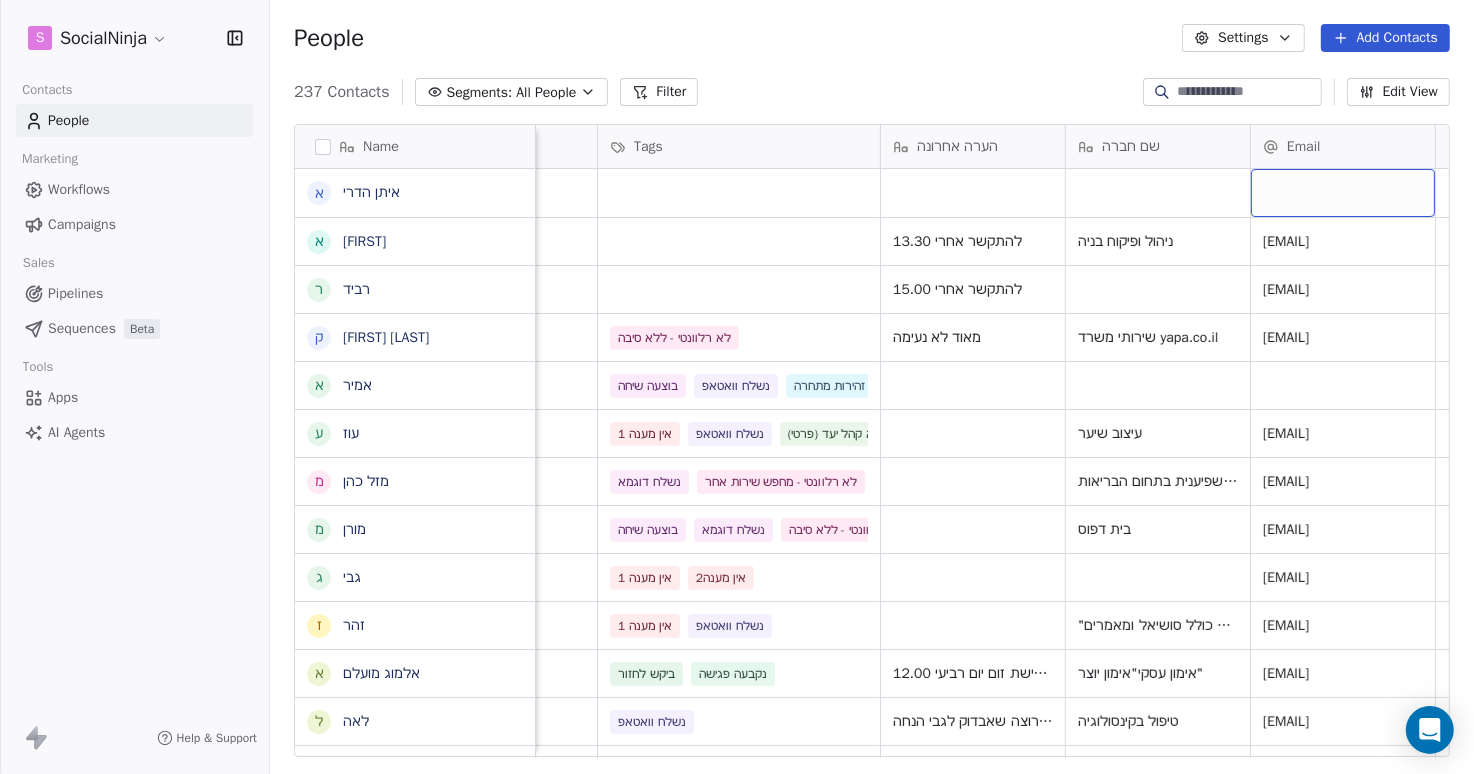 click at bounding box center [1343, 193] 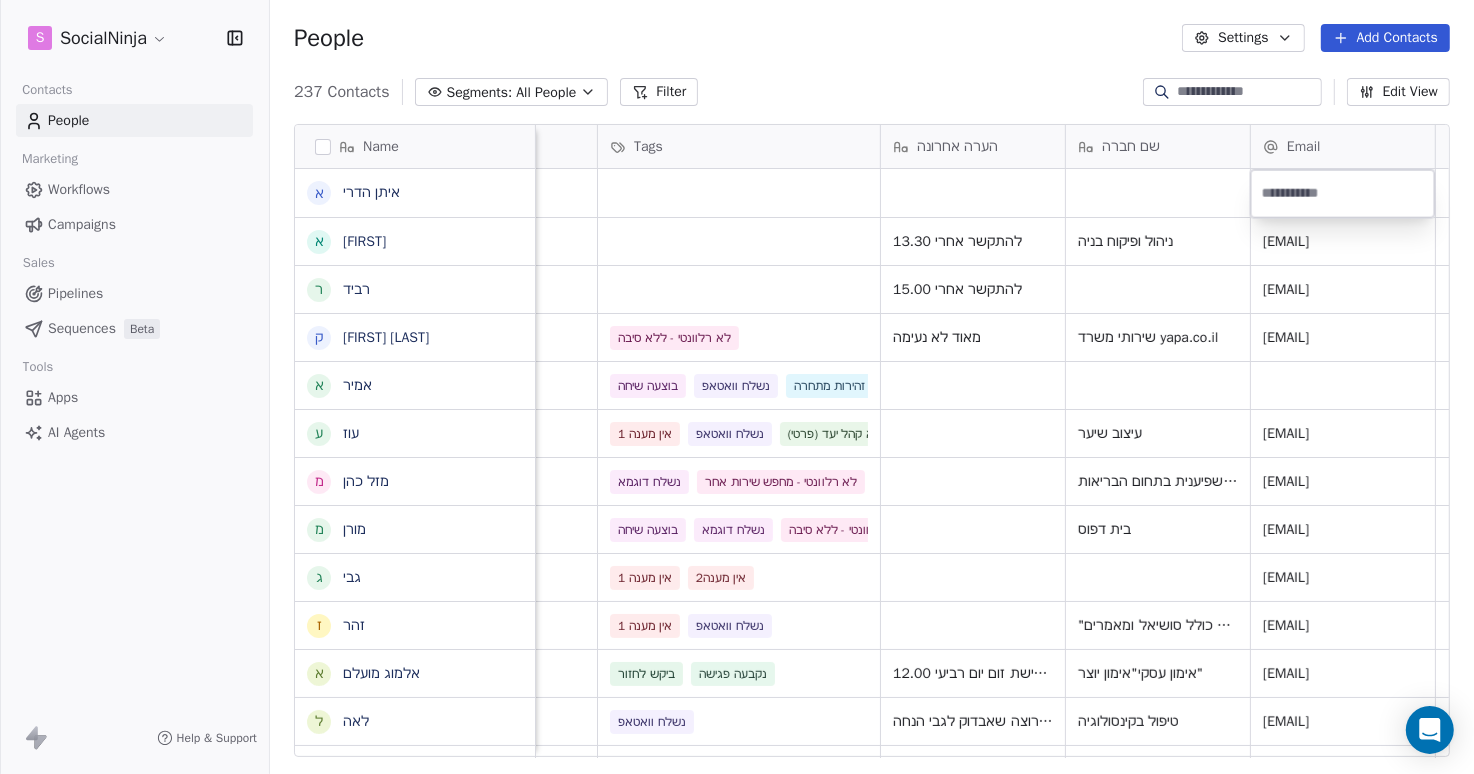 type on "**********" 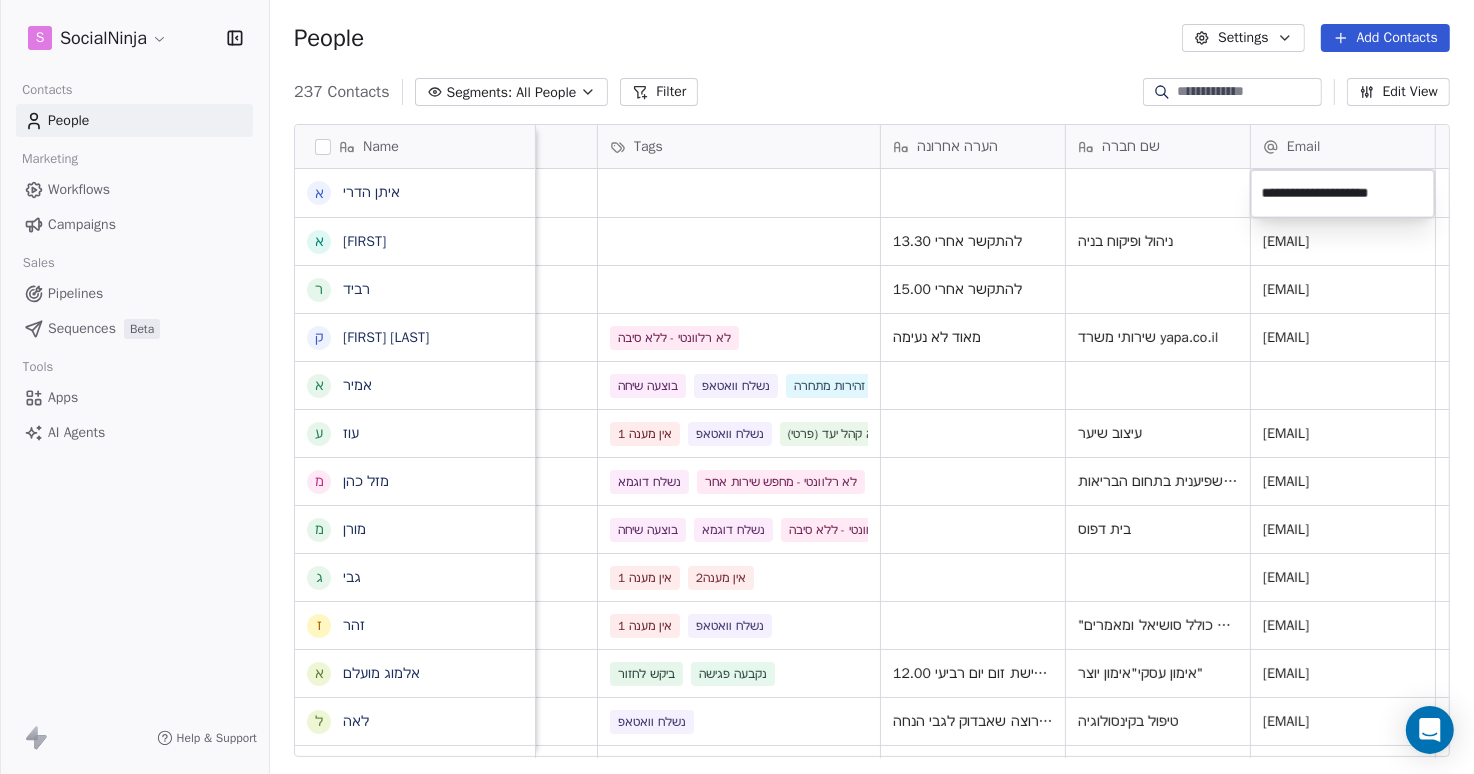 click on "S SocialNinja Contacts People Marketing Workflows Campaigns Sales Pipelines Sequences Beta Tools Apps AI Agents Help & Support People Settings Add Contacts 237 Contacts Segments: All People Filter Edit View Tag Add to Sequence Export Name א איתן הדרי א אייל ר רביד ק קוראל אנגלשטיין א אמיר ע עוז מ מזל כהן מ מורן ג גבי ז זהר א אלמוג מועלם ל לאה ח חוי פוזנר א אורלי ברי ק קובי יהושע א אמיר דנצינגר י יניב צנחני ל ליאת ו ויקי דור א אמיר ש שלי י יהודה מורג ל ליאורה ח חגיא ה הדס י יעקב ד דורון דישבק נ נועם סגל ז זיוה ש שלומי ת תומר ת תהילה קדוש ל לאה הופמן Tel סוכן Tags הערה אחרונה שם חברה Email Last Activity Date AST Created Date AST מקור Email Marketing Consent [PHONE] [DATE] [TIME] Subscribed [PHONE] מתן להתקשר אחרי 13.30 מתן" at bounding box center [737, 387] 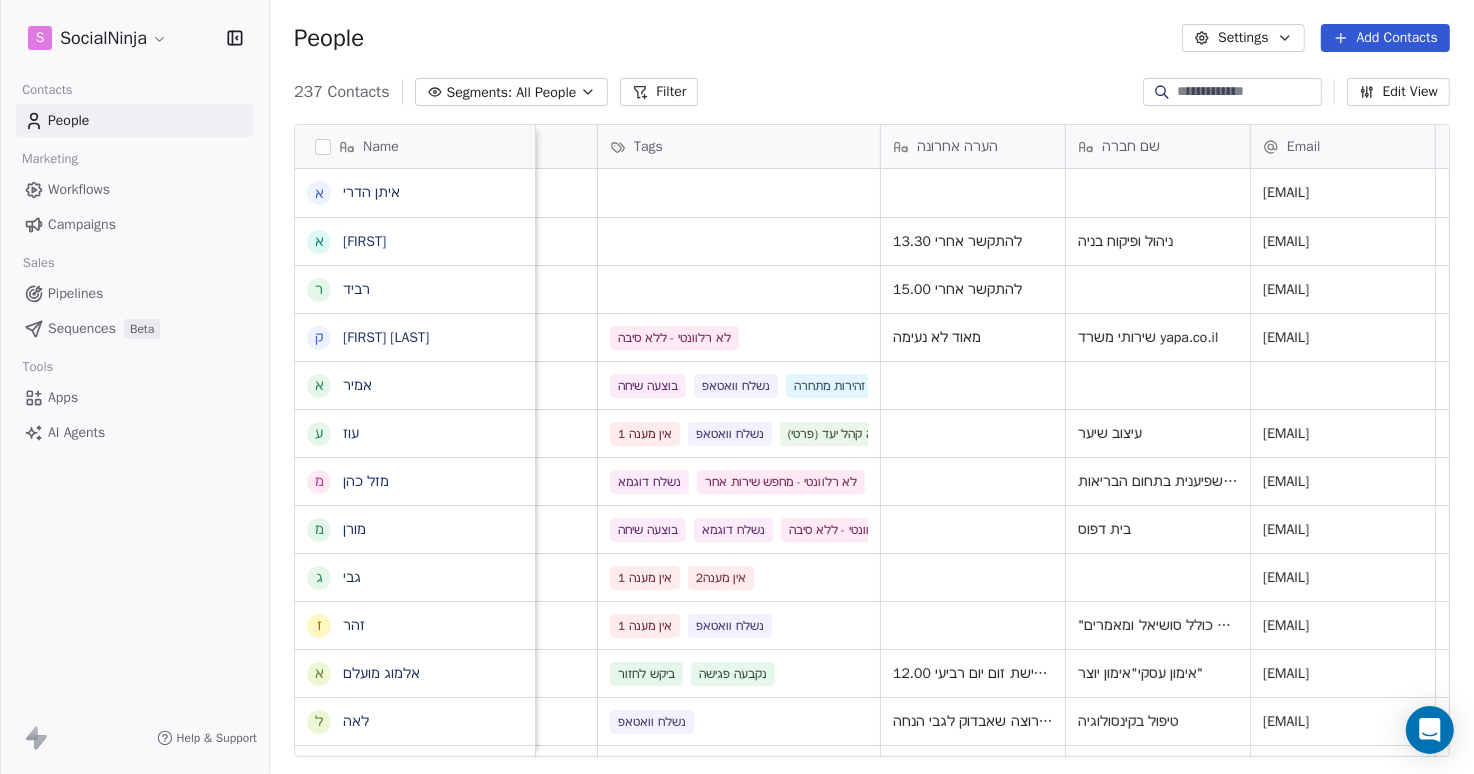 drag, startPoint x: 1349, startPoint y: 38, endPoint x: 1204, endPoint y: 97, distance: 156.54393 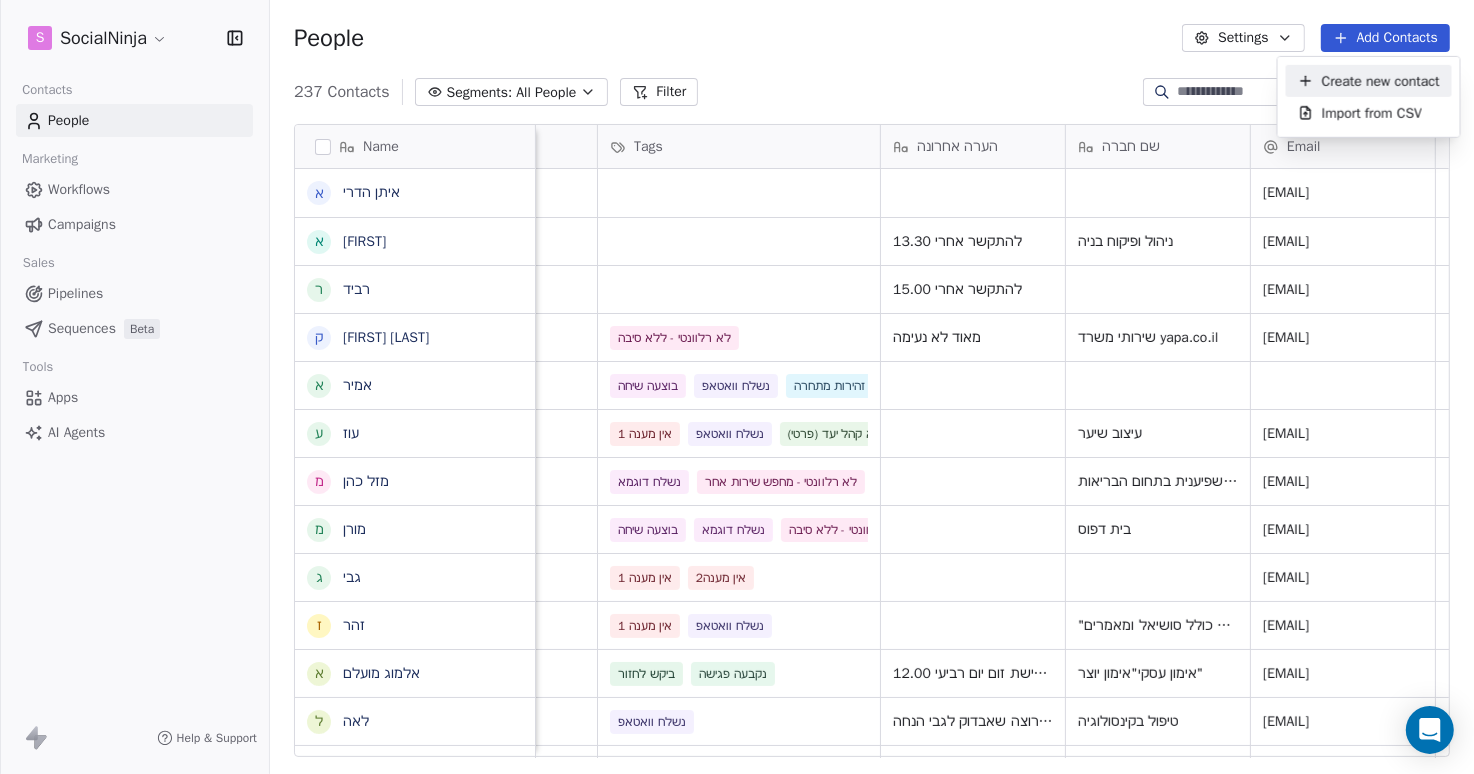 click on "Create new contact" at bounding box center [1381, 80] 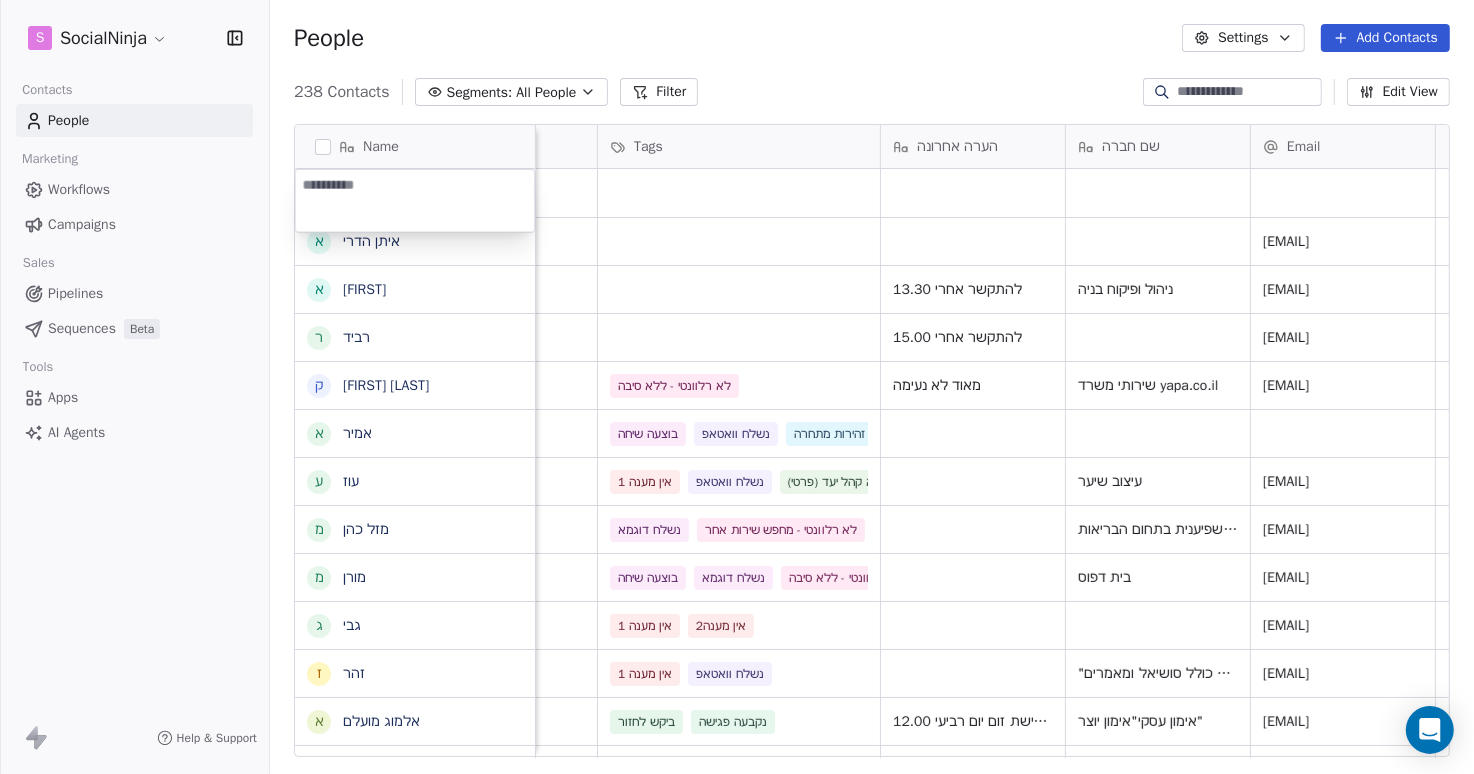 click on "S SocialNinja Contacts People Marketing Workflows Campaigns Sales Pipelines Sequences Beta Tools Apps AI Agents Help & Support People Settings Add Contacts 238 Contacts Segments: All People Filter Edit View Tag Add to Sequence Export Name א איתן הדרי א אייל ר רביד ק קוראל אנגלשטיין א אמיר ע עוז מ מזל כהן מ מורן ג גבי ז זהר א אלמוג מועלם ל לאה ח חוי פוזנר א אורלי ברי ק קובי יהושע א אמיר דנצינגר י יניב צנחני ל ליאת ו ויקי דור א אמיר ש שלי י יהודה מורג ל ליאורה ח חגיא ה הדס י יעקב ד דורון דישבק נ נועם סגל ז זיוה ש שלומי ת תומר ת תהילה קדוש Tel סוכן Tags הערה אחרונה שם חברה Email Last Activity Date AST Created Date AST מקור Email Marketing Consent [DATE] [TIME] [PHONE] [EMAIL] [DATE] [TIME] Subscribed [PHONE] מתן Subscribed" at bounding box center [737, 387] 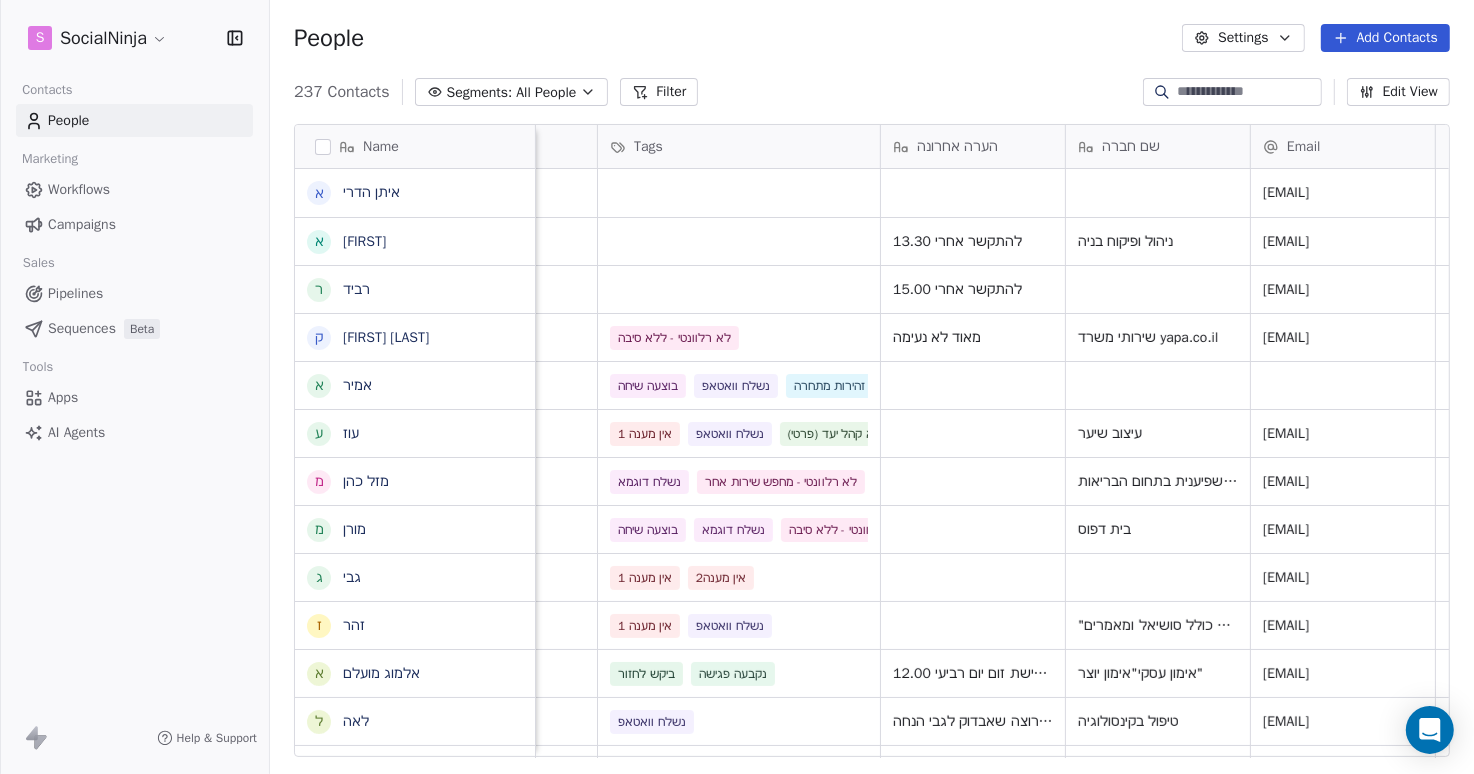 click on "People Settings  Add Contacts" at bounding box center [872, 38] 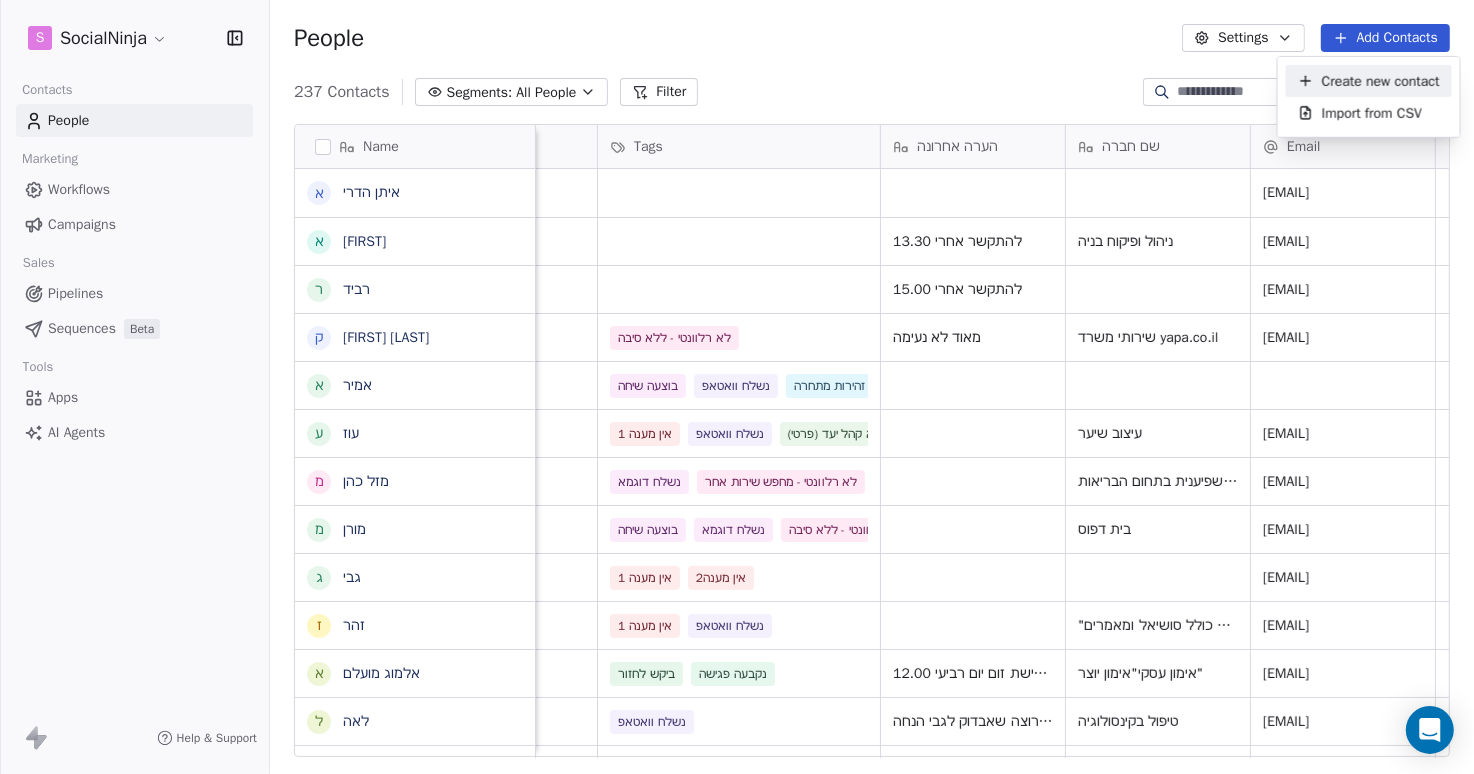 click on "Create new contact" at bounding box center (1381, 80) 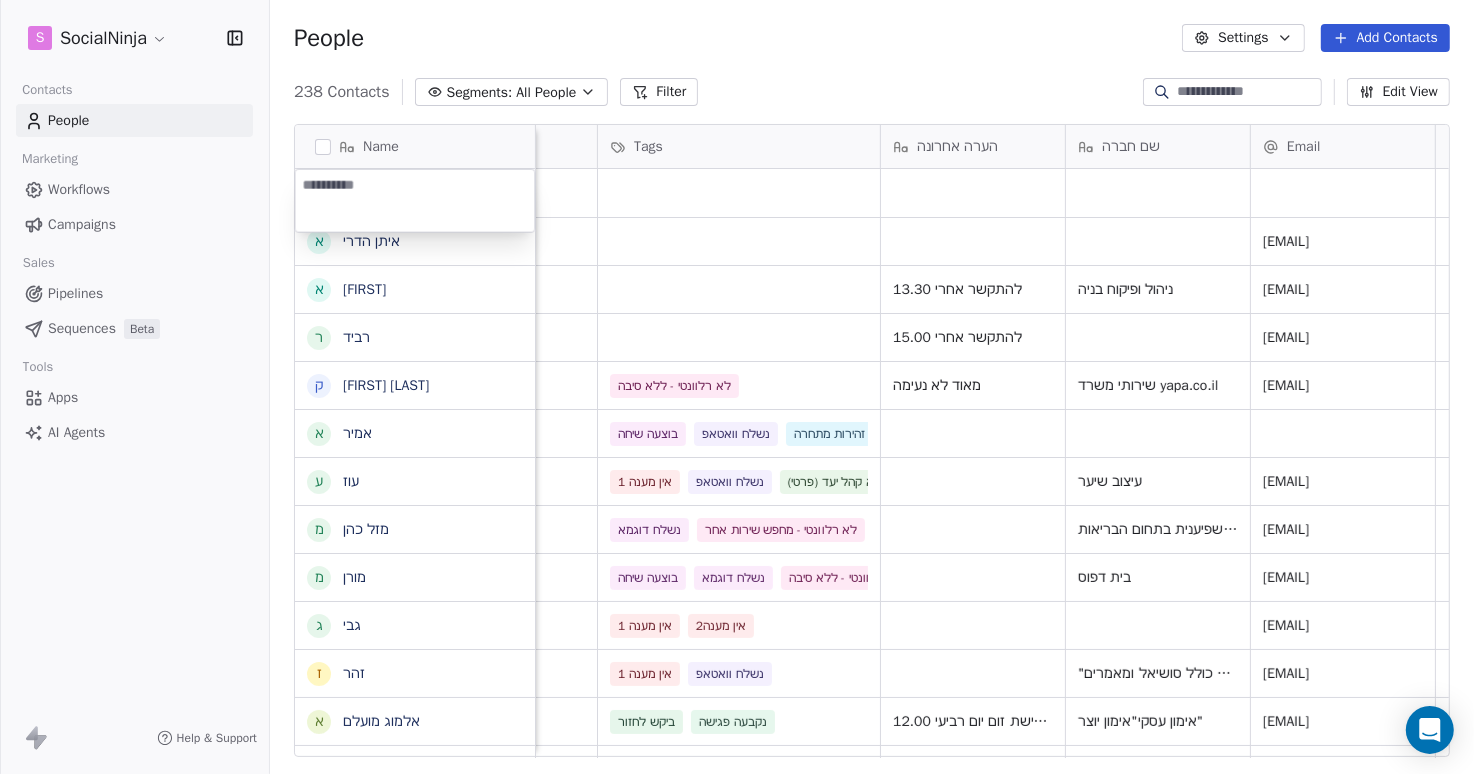 click on "S SocialNinja Contacts People Marketing Workflows Campaigns Sales Pipelines Sequences Beta Tools Apps AI Agents Help & Support People Settings Add Contacts 238 Contacts Segments: All People Filter Edit View Tag Add to Sequence Export Name א איתן הדרי א אייל ר רביד ק קוראל אנגלשטיין א אמיר ע עוז מ מזל כהן מ מורן ג גבי ז זהר א אלמוג מועלם ל לאה ח חוי פוזנר א אורלי ברי ק קובי יהושע א אמיר דנצינגר י יניב צנחני ל ליאת ו ויקי דור א אמיר ש שלי י יהודה מורג ל ליאורה ח חגיא ה הדס י יעקב ד דורון דישבק נ נועם סגל ז זיוה ש שלומי ת תומר ת תהילה קדוש Tel סוכן Tags הערה אחרונה שם חברה Email Last Activity Date AST Created Date AST מקור Email Marketing Consent [DATE] [TIME] [PHONE] [EMAIL] [DATE] [TIME] Subscribed [PHONE] מתן Subscribed" at bounding box center (737, 387) 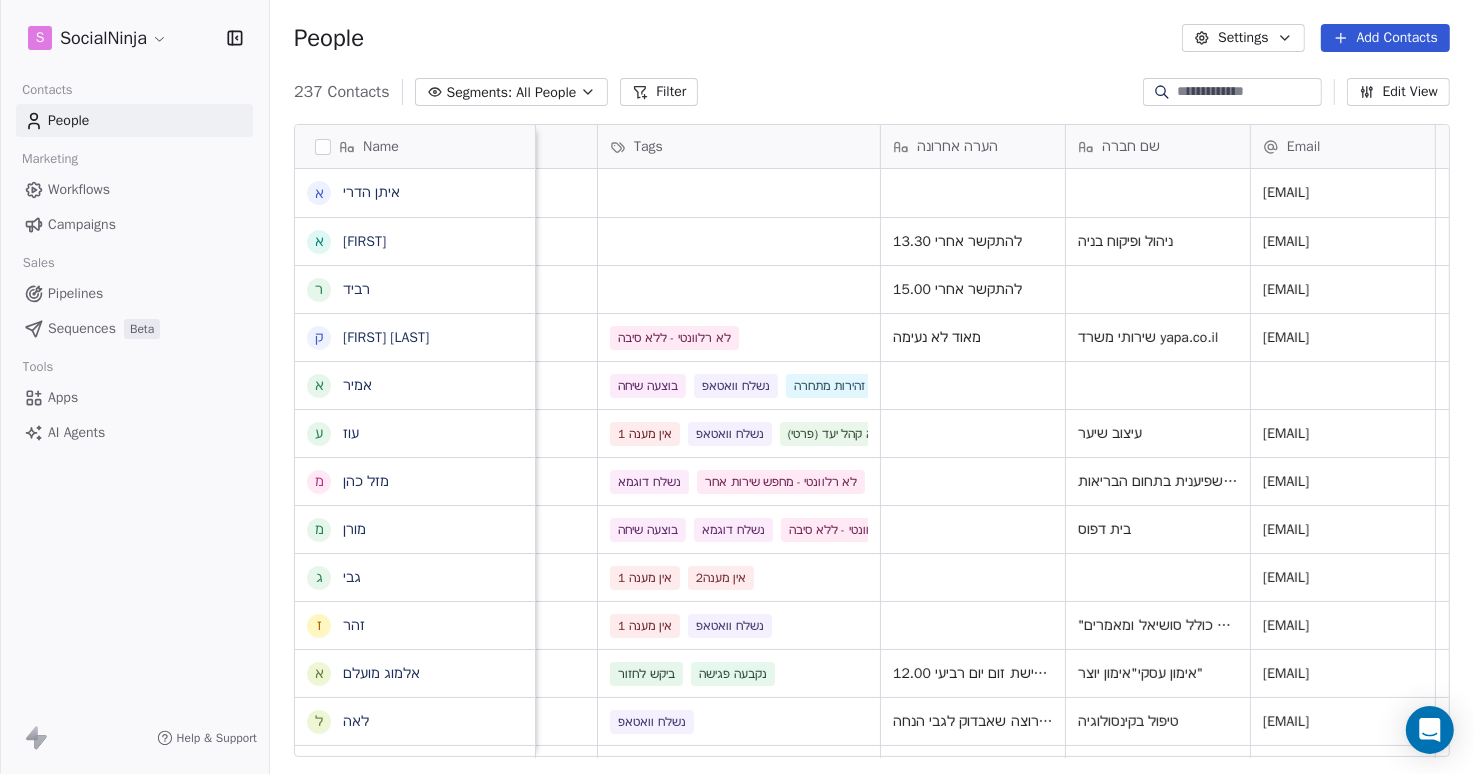 click on "Add Contacts" at bounding box center [1385, 38] 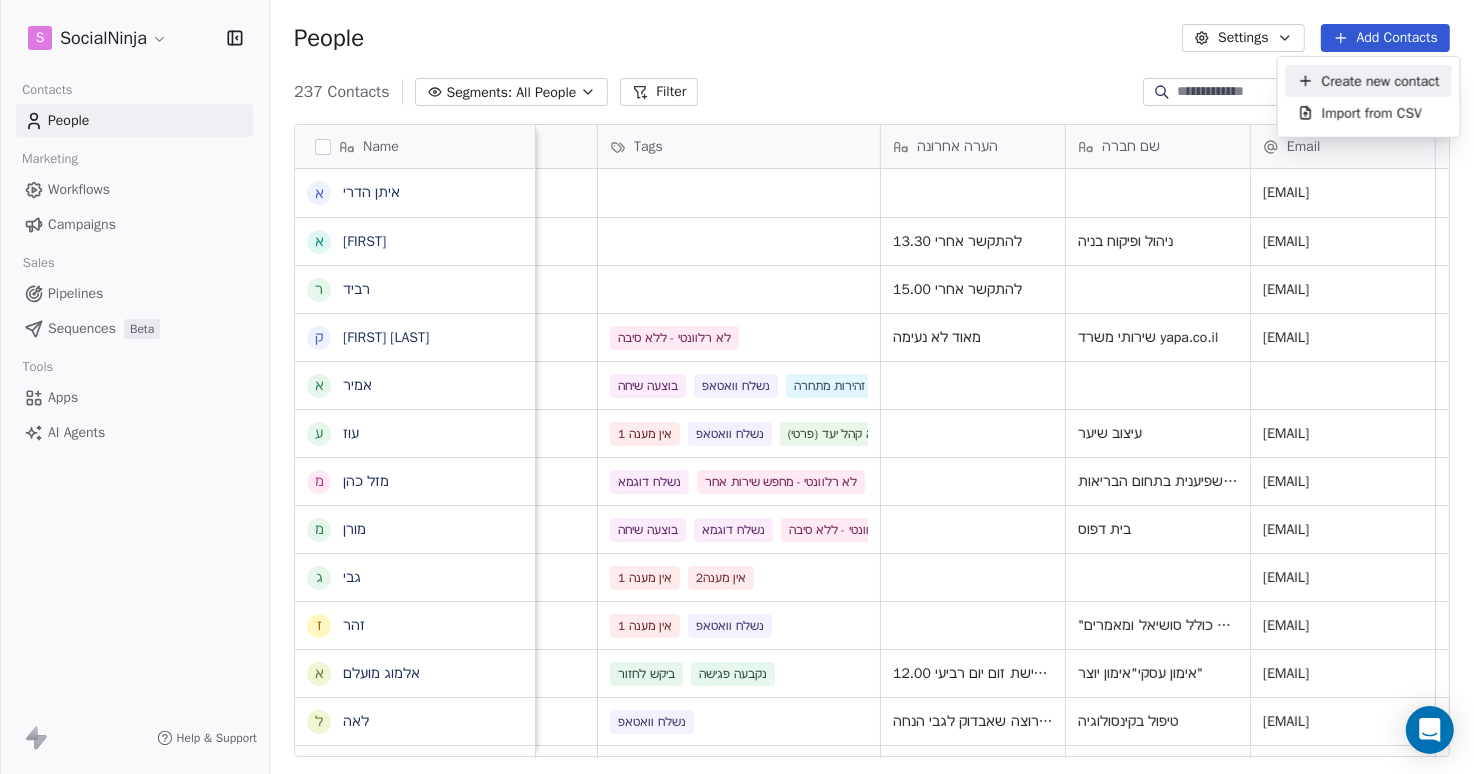 click on "Create new contact" at bounding box center [1381, 80] 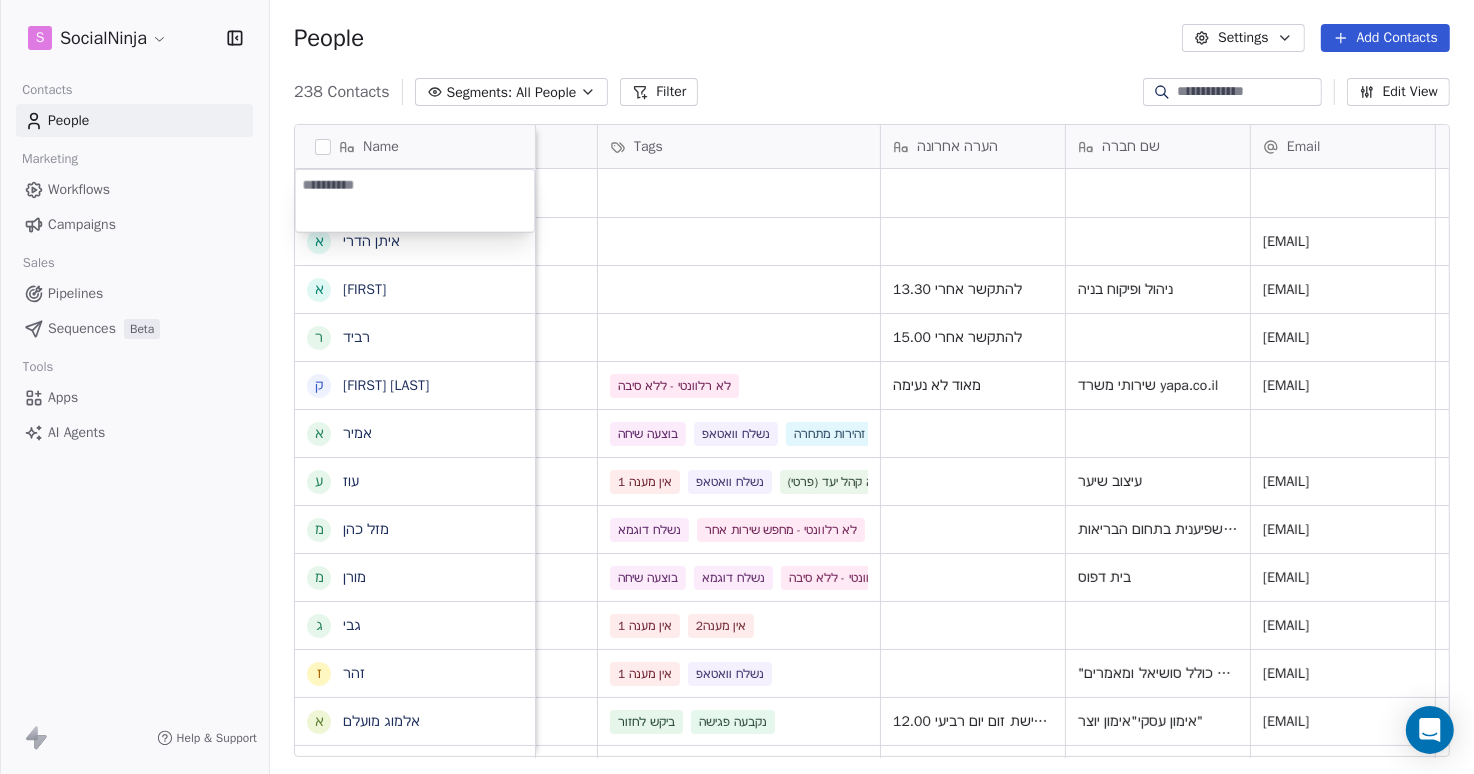 click at bounding box center [414, 201] 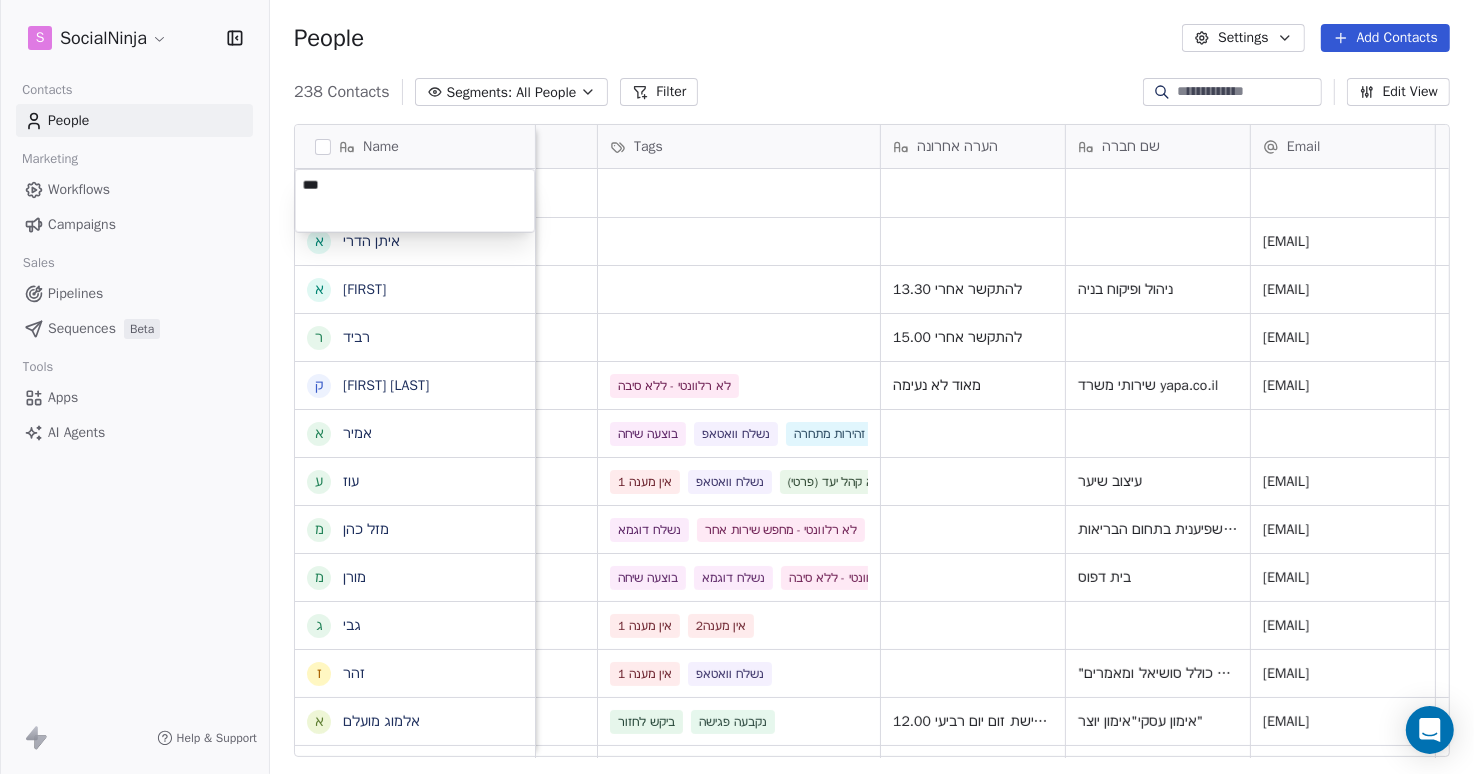 type on "****" 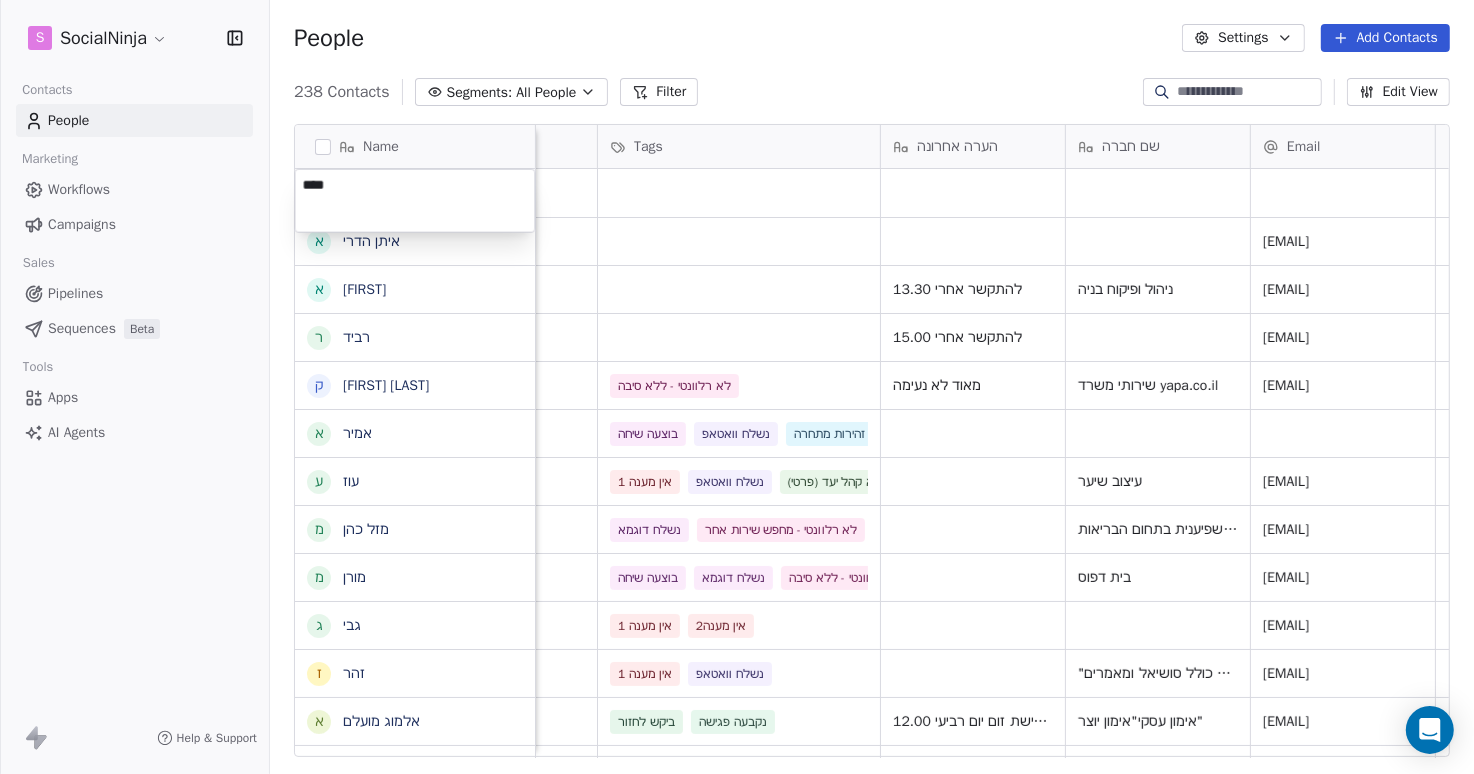 click on "S SocialNinja Contacts People Marketing Workflows Campaigns Sales Pipelines Sequences Beta Tools Apps AI Agents Help & Support People Settings Add Contacts 238 Contacts Segments: All People Filter Edit View Tag Add to Sequence Export Name א איתן הדרי א אייל ר רביד ק קוראל אנגלשטיין א אמיר ע עוז מ מזל כהן מ מורן ג גבי ז זהר א אלמוג מועלם ל לאה ח חוי פוזנר א אורלי ברי ק קובי יהושע א אמיר דנצינגר י יניב צנחני ל ליאת ו ויקי דור א אמיר ש שלי י יהודה מורג ל ליאורה ח חגיא ה הדס י יעקב ד דורון דישבק נ נועם סגל ז זיוה ש שלומי ת תומר ת תהילה קדוש Tel סוכן Tags הערה אחרונה שם חברה Email Last Activity Date AST Created Date AST מקור Email Marketing Consent [DATE] [TIME] [PHONE] [EMAIL] [DATE] [TIME] Subscribed [PHONE] מתן Subscribed" at bounding box center (737, 387) 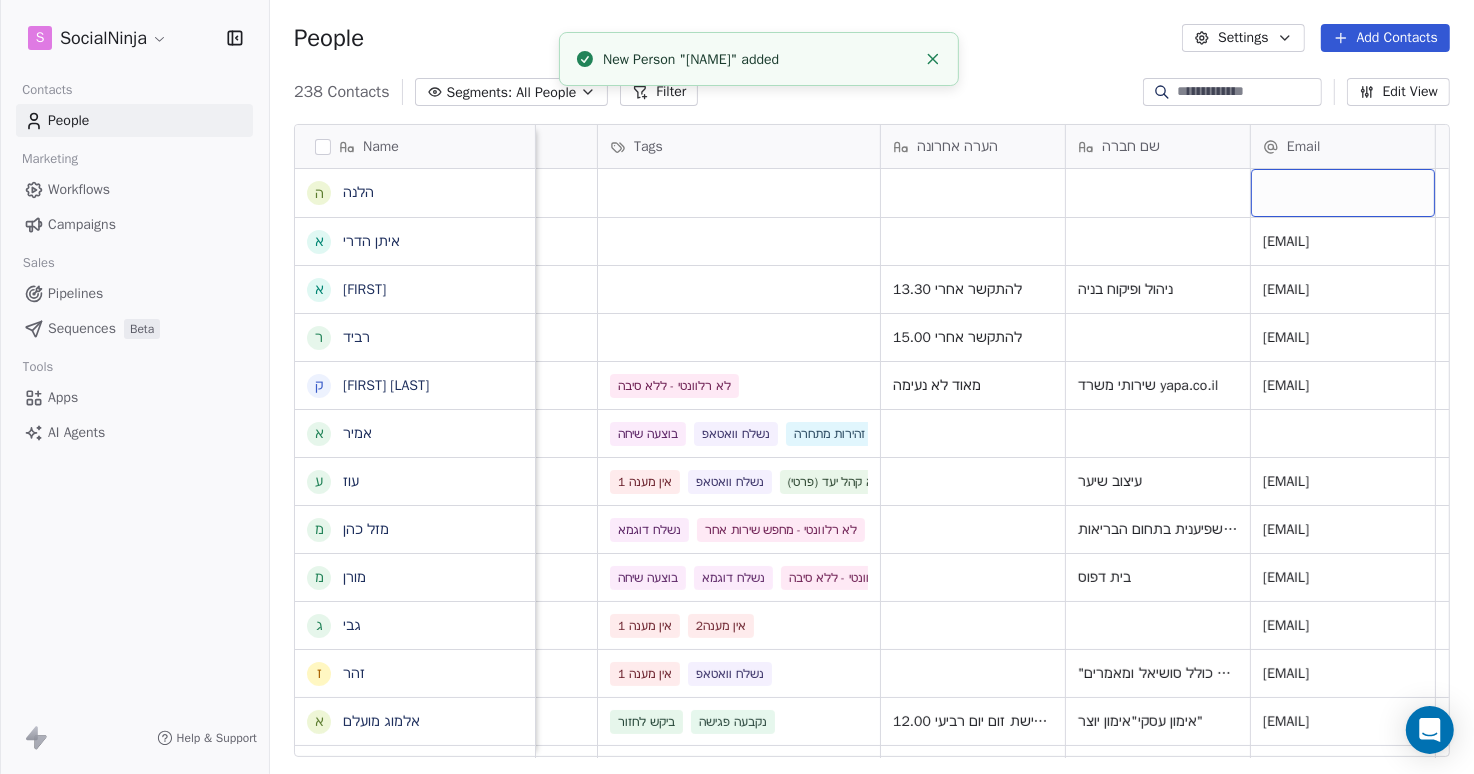click at bounding box center (1343, 193) 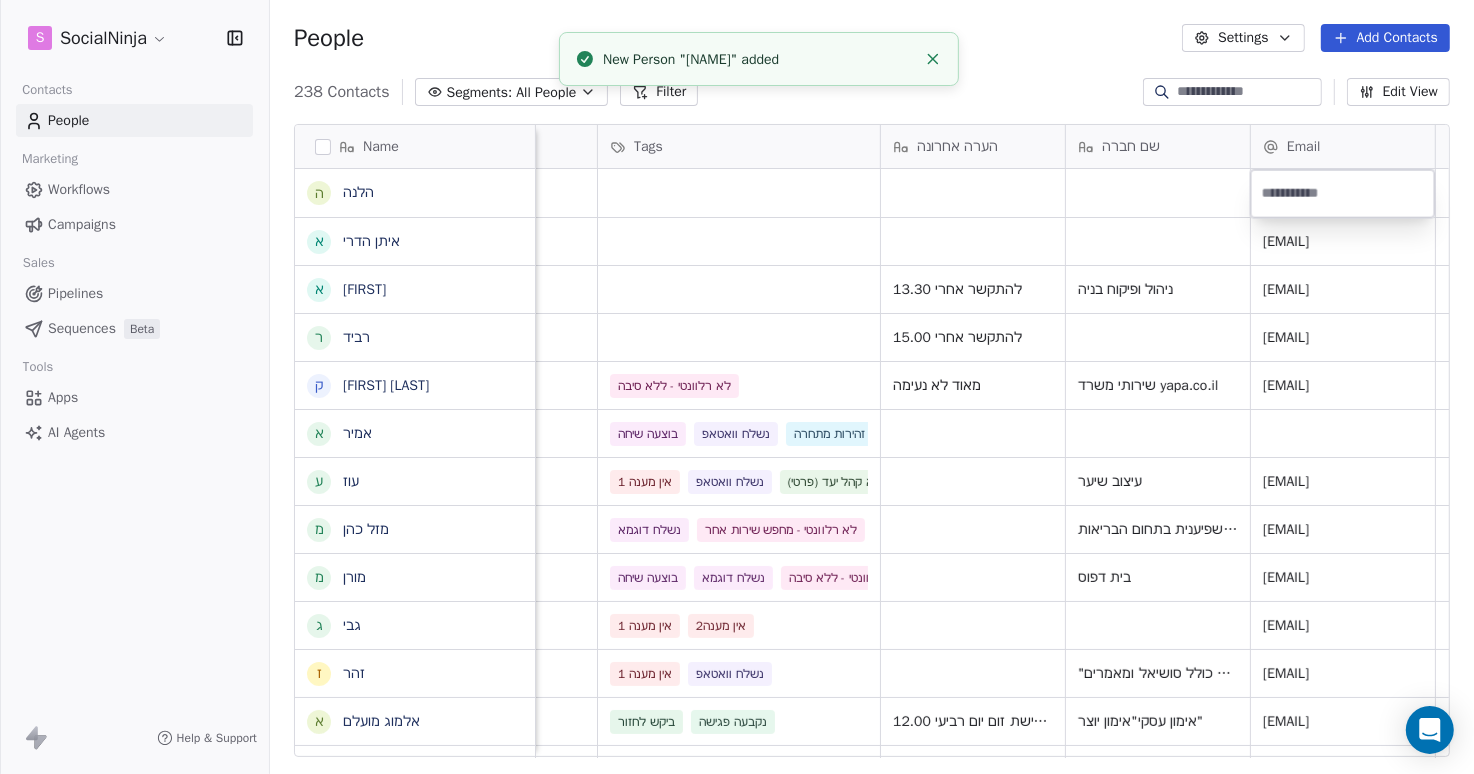 type on "**********" 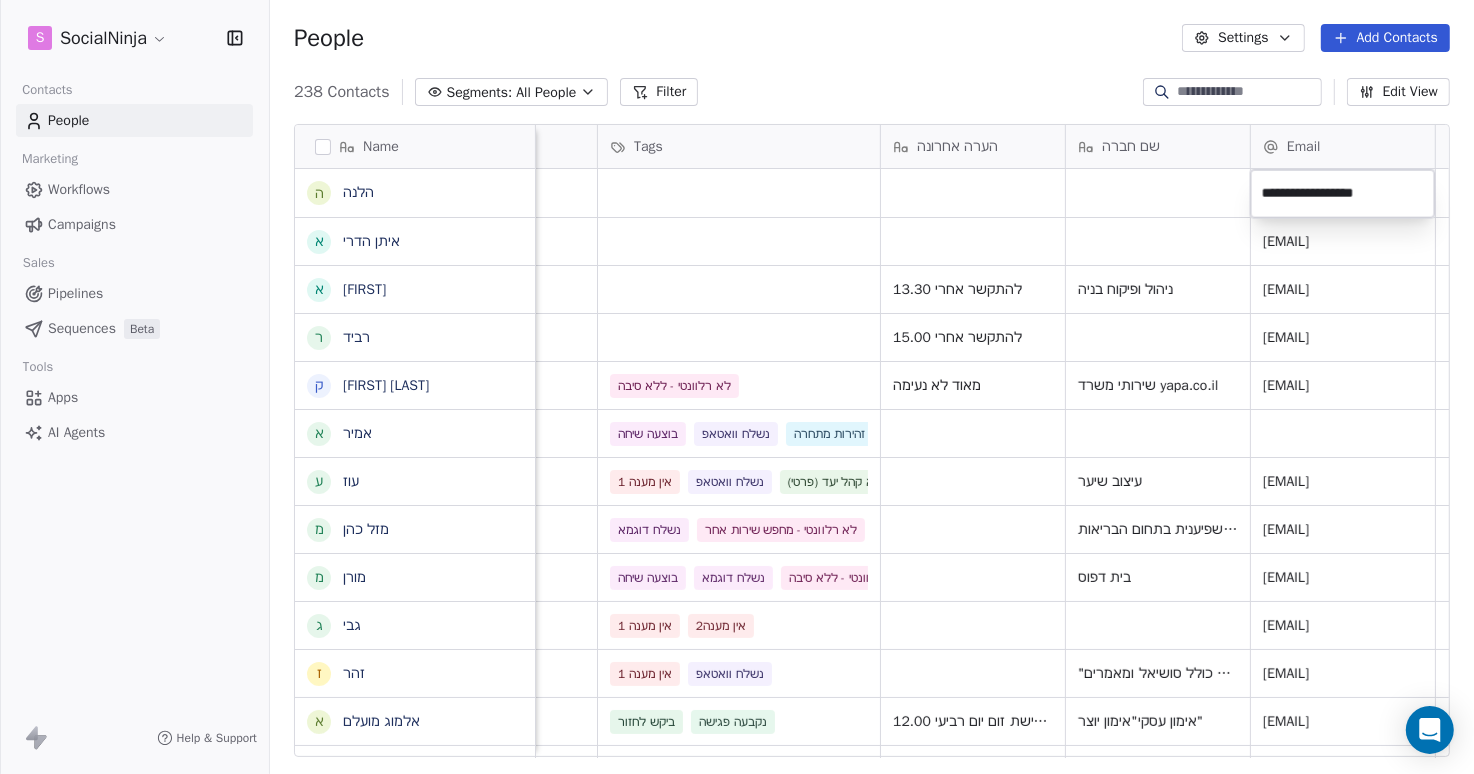 click on "S SocialNinja Contacts People Marketing Workflows Campaigns Sales Pipelines Sequences Beta Tools Apps AI Agents Help & Support People Settings Add Contacts 238 Contacts Segments: All People Filter Edit View Tag Add to Sequence Export Name ה הלנה א איתן הדרי א אייל ר רביד ק קוראל אנגלשטיין א אמיר ע עוז מ מזל כהן מ מורן ג גבי ז זהר א אלמוג מועלם ל לאה ח חוי פוזנר א אורלי ברי ק קובי יהושע א אמיר דנצינגר י יניב צנחני ל ליאת ו ויקי דור א אמיר ש שלי י יהודה מורג ל ליאורה ח חגיא ה הדס י יעקב ד דורון דישבק נ נועם סגל ז זיוה ש שלומי ת תומר ת תהילה קדוש Tel סוכן Tags הערה אחרונה שם חברה Email Last Activity Date AST Created Date AST מקור Email Marketing Consent [DATE], [DATE] [TIME] Subscribed [PHONE] [EMAIL] [DATE] [TIME] Subscribed מתן" at bounding box center (737, 387) 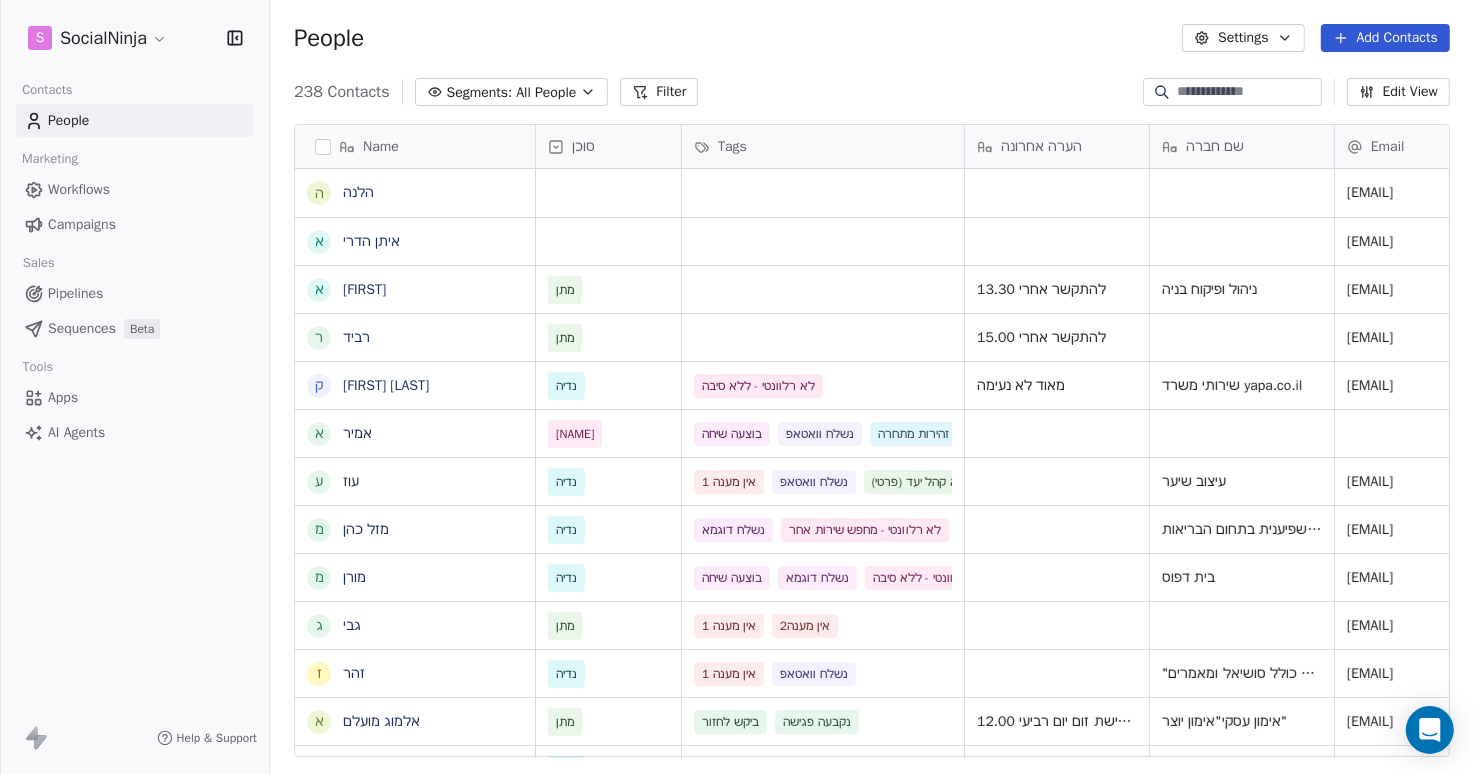 scroll, scrollTop: 0, scrollLeft: 0, axis: both 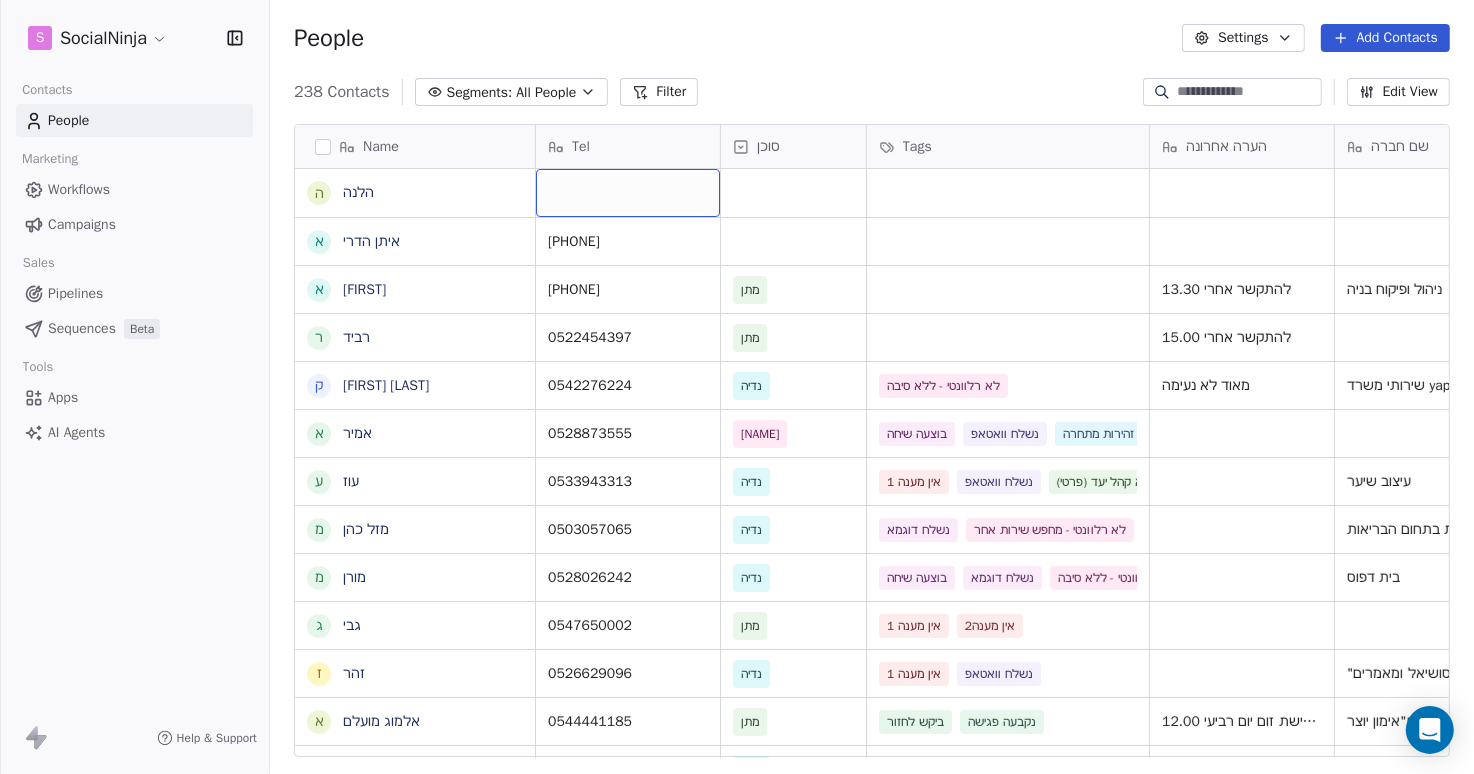 click at bounding box center (628, 193) 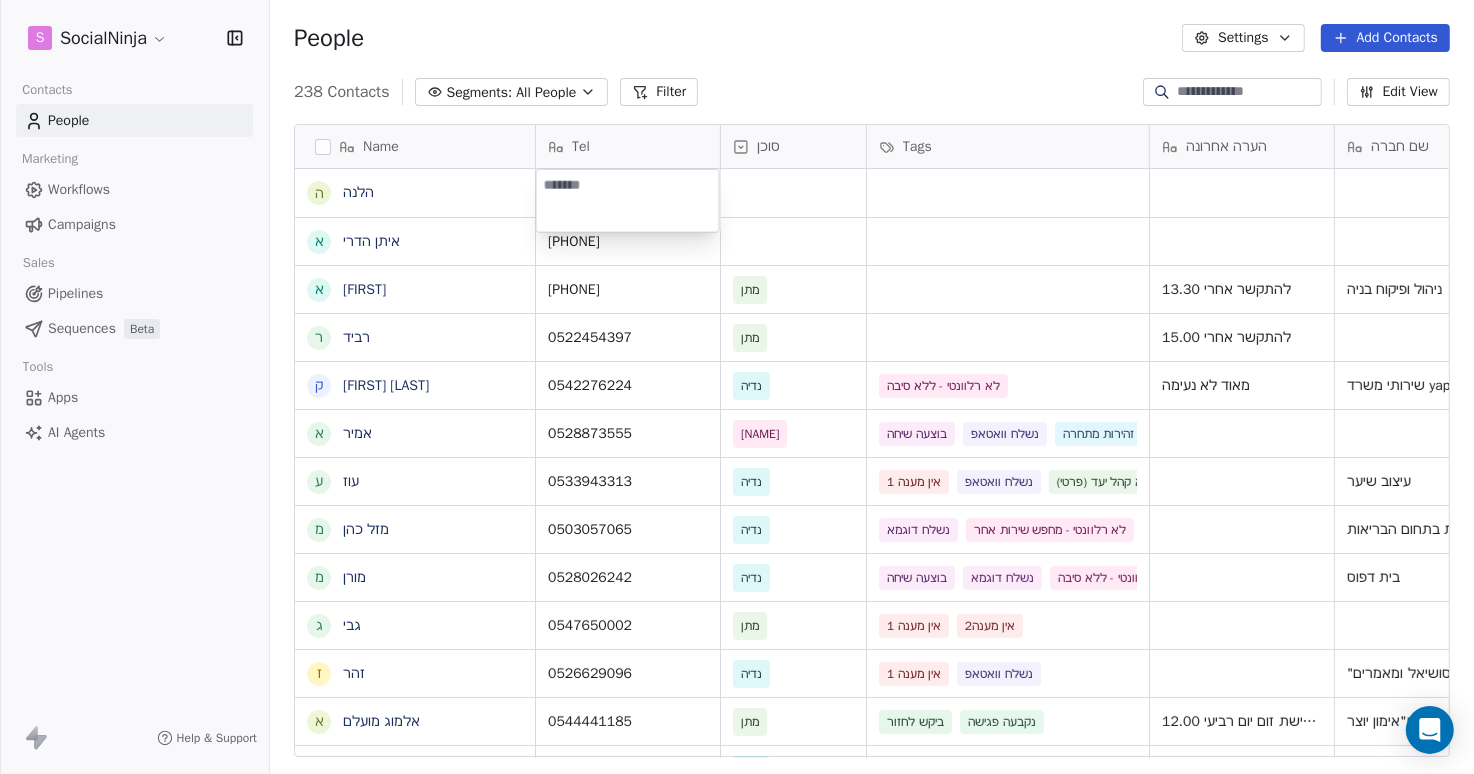 type on "**********" 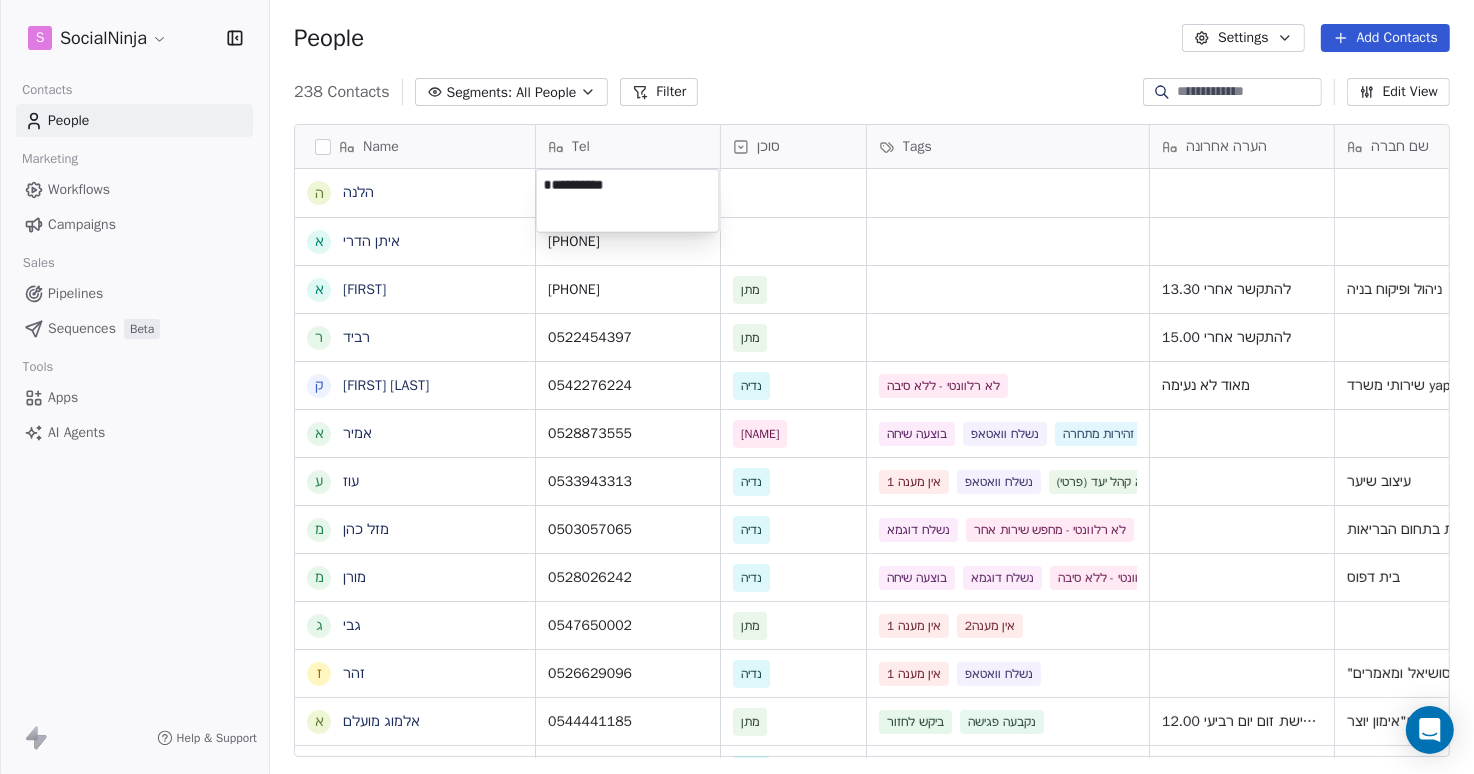 click on "S SocialNinja Contacts People Marketing Workflows Campaigns Sales Pipelines Sequences Beta Tools Apps AI Agents Help & Support People Settings Add Contacts 238 Contacts Segments: All People Filter Edit View Tag Add to Sequence Export Name ה הלנה א איתן הדרי א אייל ר רביד ק קוראל אנגלשטיין א אמיר ע עוז מ מזל כהן מ מורן ג גבי ז זהר א אלמוג מועלם ל לאה ח חוי פוזנר א אורלי ברי ק קובי יהושע א אמיר דנצינגר י יניב צנחני ל ליאת ו ויקי דור א אמיר ש שלי י יהודה מורג ל ליאורה ח חגיא ה הדס י יעקב ד דורון דישבק נ נועם סגל ז זיוה ש שלומי ת תומר ת תהילה קדוש Tel סוכן Tags הערה אחרונה שם חברה Email Last Activity Date AST Created Date AST [EMAIL] Jul 13, 2025 10:45 AM [PHONE] [EMAIL] Jul 13, 2025 10:43 AM [PHONE] מתן [EMAIL]" at bounding box center [737, 387] 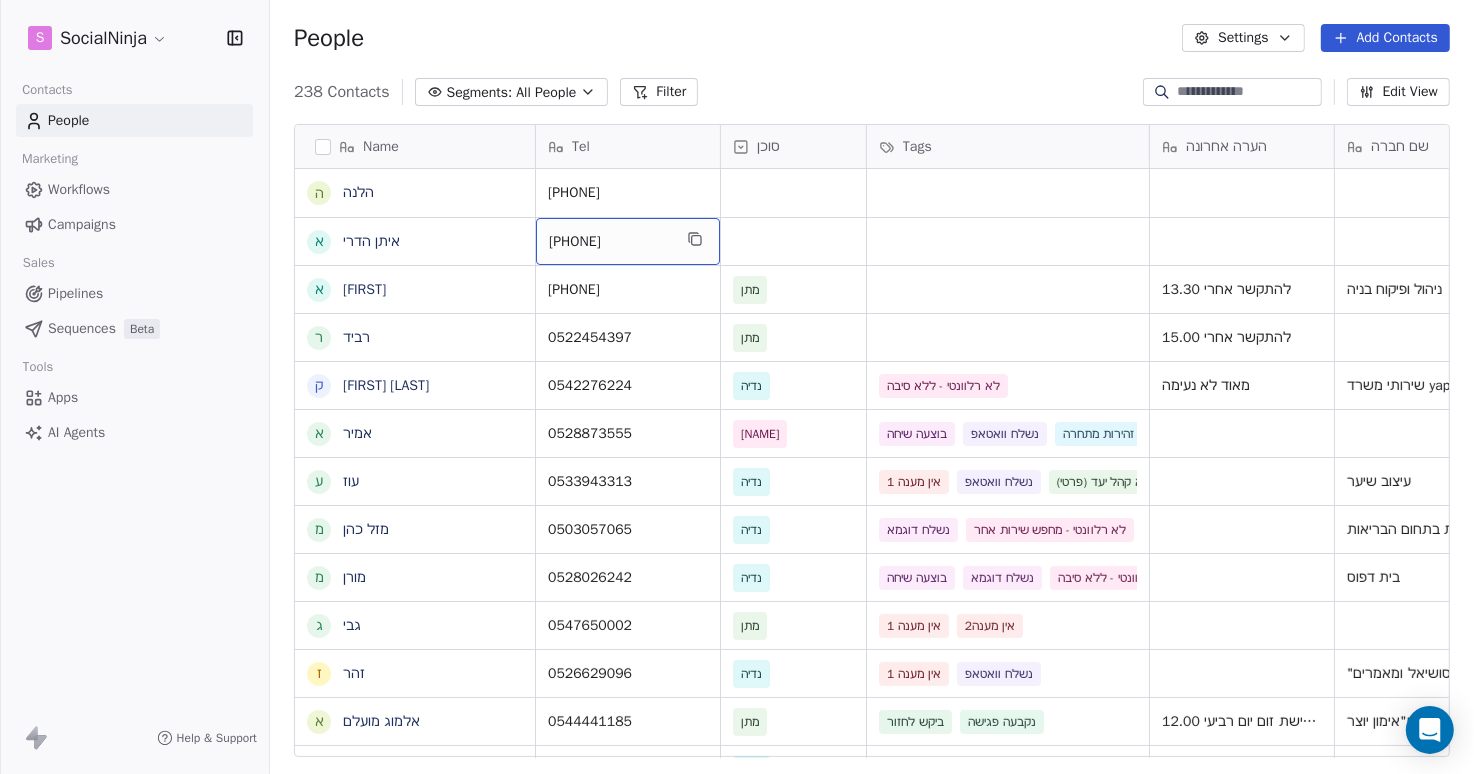 click on "[PHONE]" at bounding box center [610, 242] 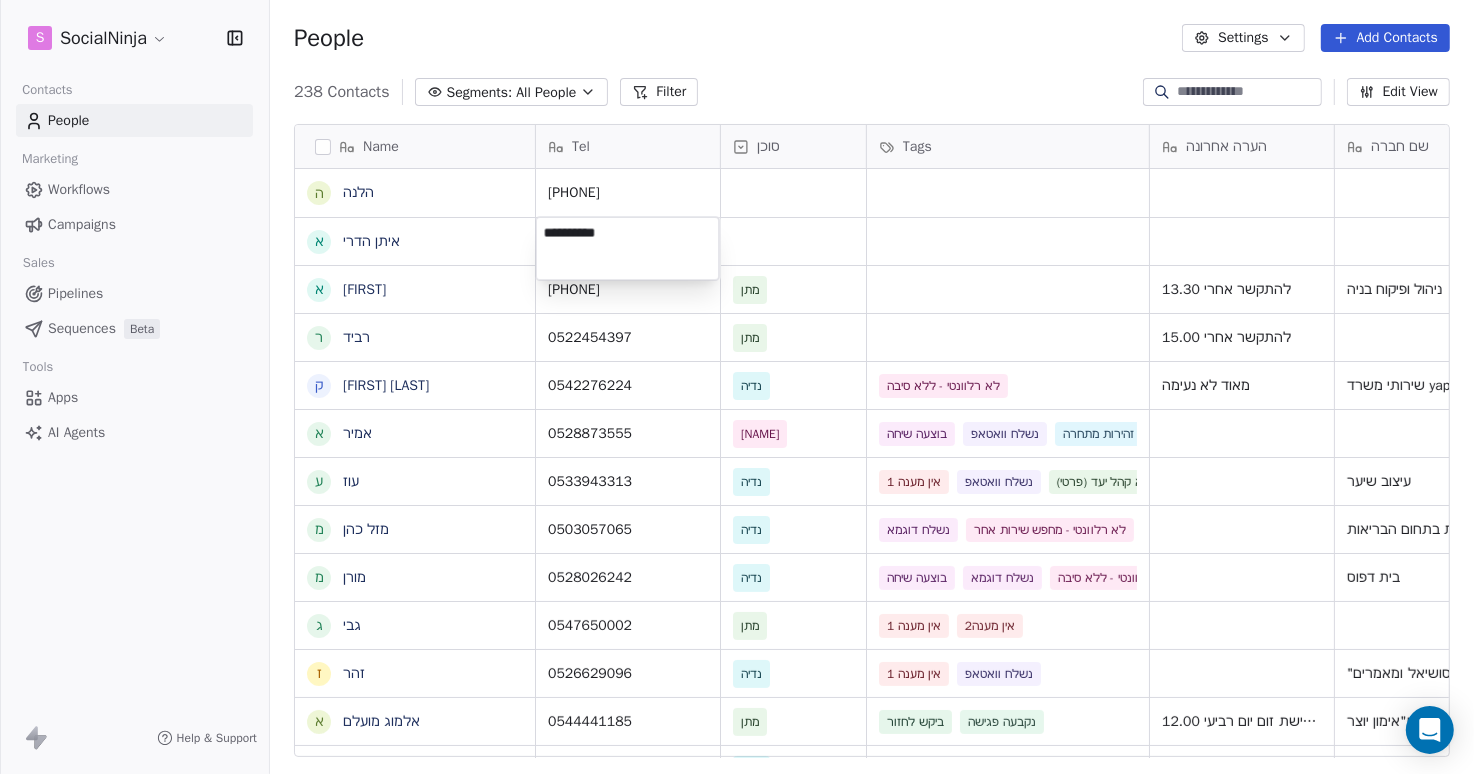 drag, startPoint x: 628, startPoint y: 238, endPoint x: 555, endPoint y: 239, distance: 73.00685 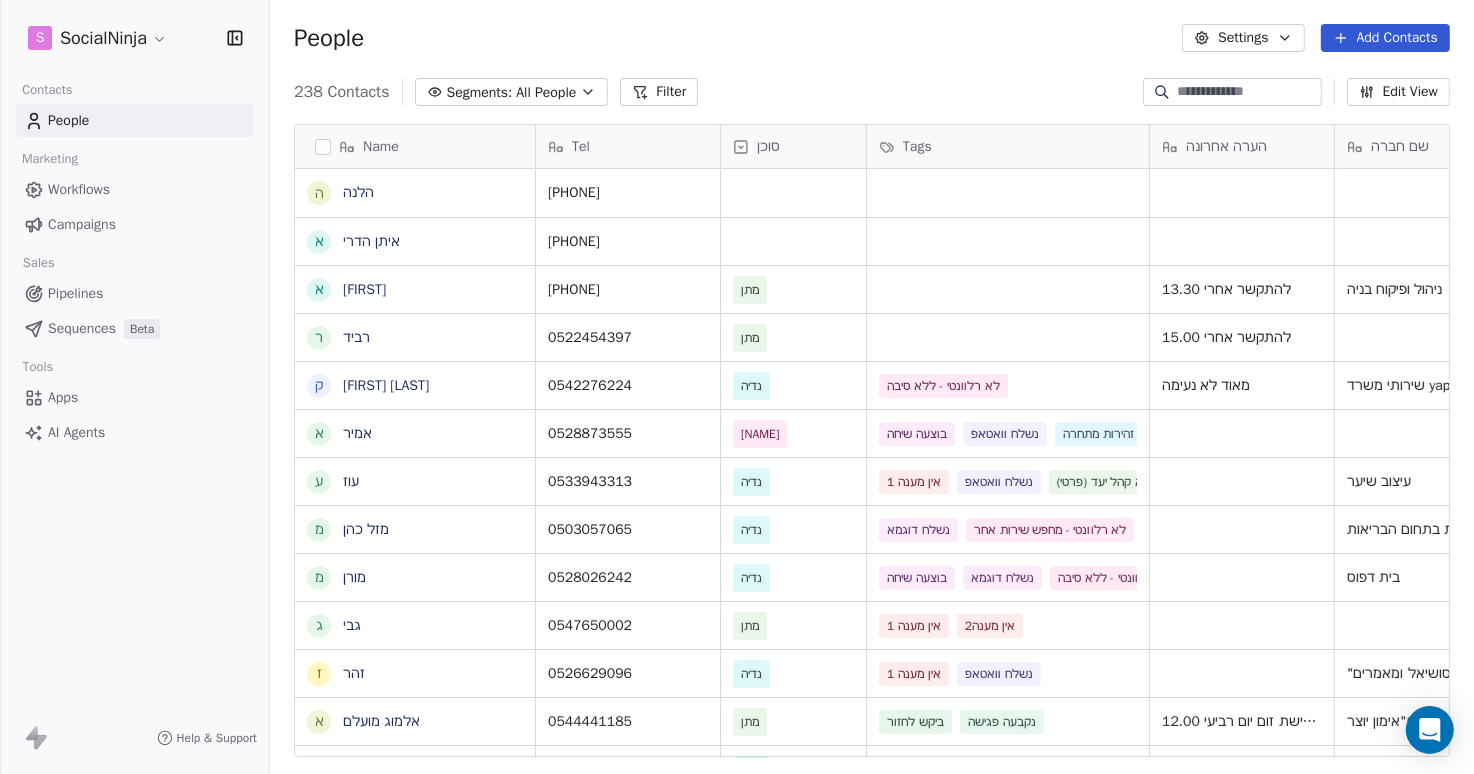 click on "S SocialNinja Contacts People Marketing Workflows Campaigns Sales Pipelines Sequences Beta Tools Apps AI Agents Help & Support People Settings Add Contacts 238 Contacts Segments: All People Filter Edit View Tag Add to Sequence Export Name ה הלנה א איתן הדרי א אייל ר רביד ק קוראל אנגלשטיין א אמיר ע עוז מ מזל כהן מ מורן ג גבי ז זהר א אלמוג מועלם ל לאה ח חוי פוזנר א אורלי ברי ק קובי יהושע א אמיר דנצינגר י יניב צנחני ל ליאת ו ויקי דור א אמיר ש שלי י יהודה מורג ל ליאורה ח חגיא ה הדס י יעקב ד דורון דישבק נ נועם סגל ז זיוה ש שלומי ת תומר ת תהילה קדוש Tel סוכן Tags הערה אחרונה שם חברה Email Last Activity Date AST Created Date AST [PHONE] [EMAIL] [DATE] [TIME] [PHONE] [EMAIL] [DATE] [TIME] [PHONE] מתן [PHONE]" at bounding box center [737, 387] 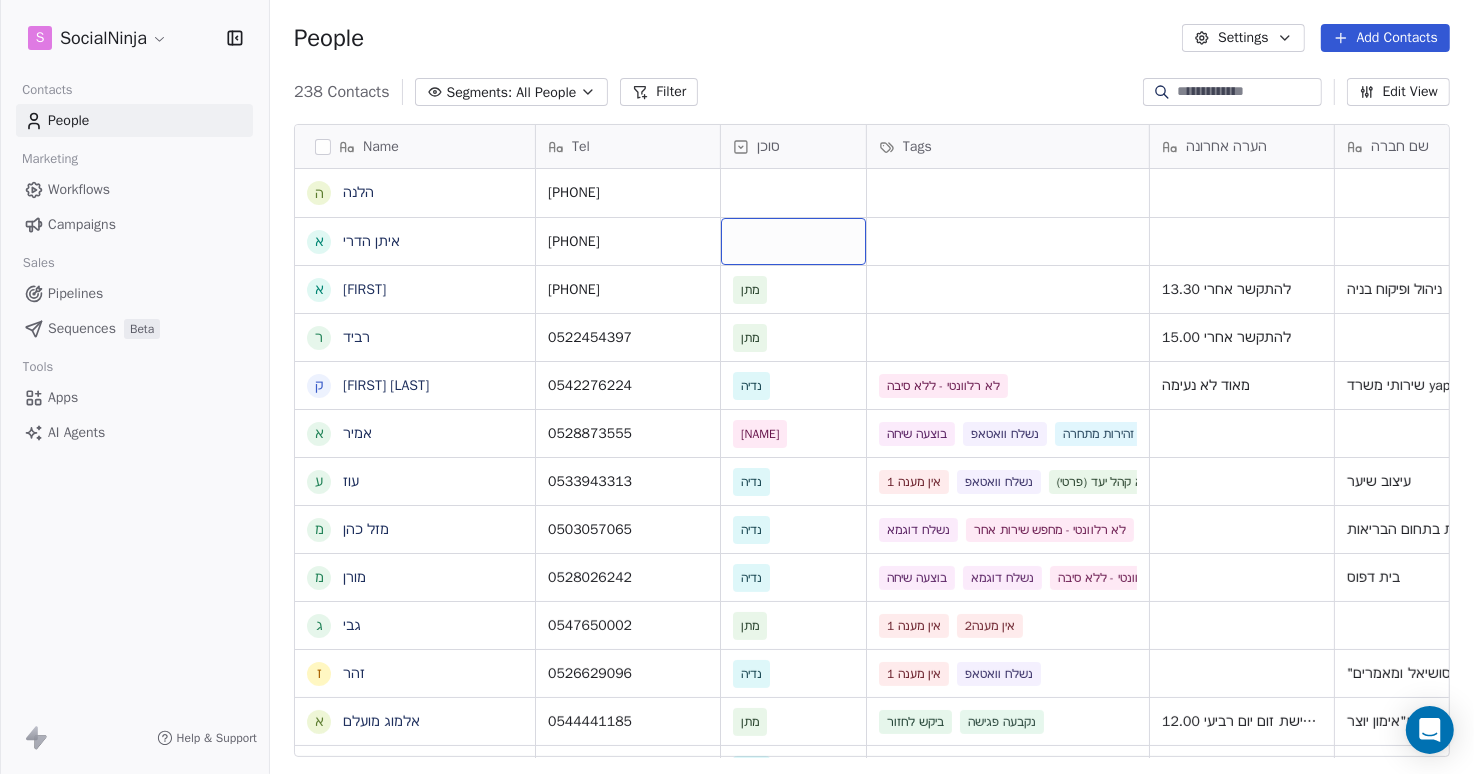 click at bounding box center [793, 241] 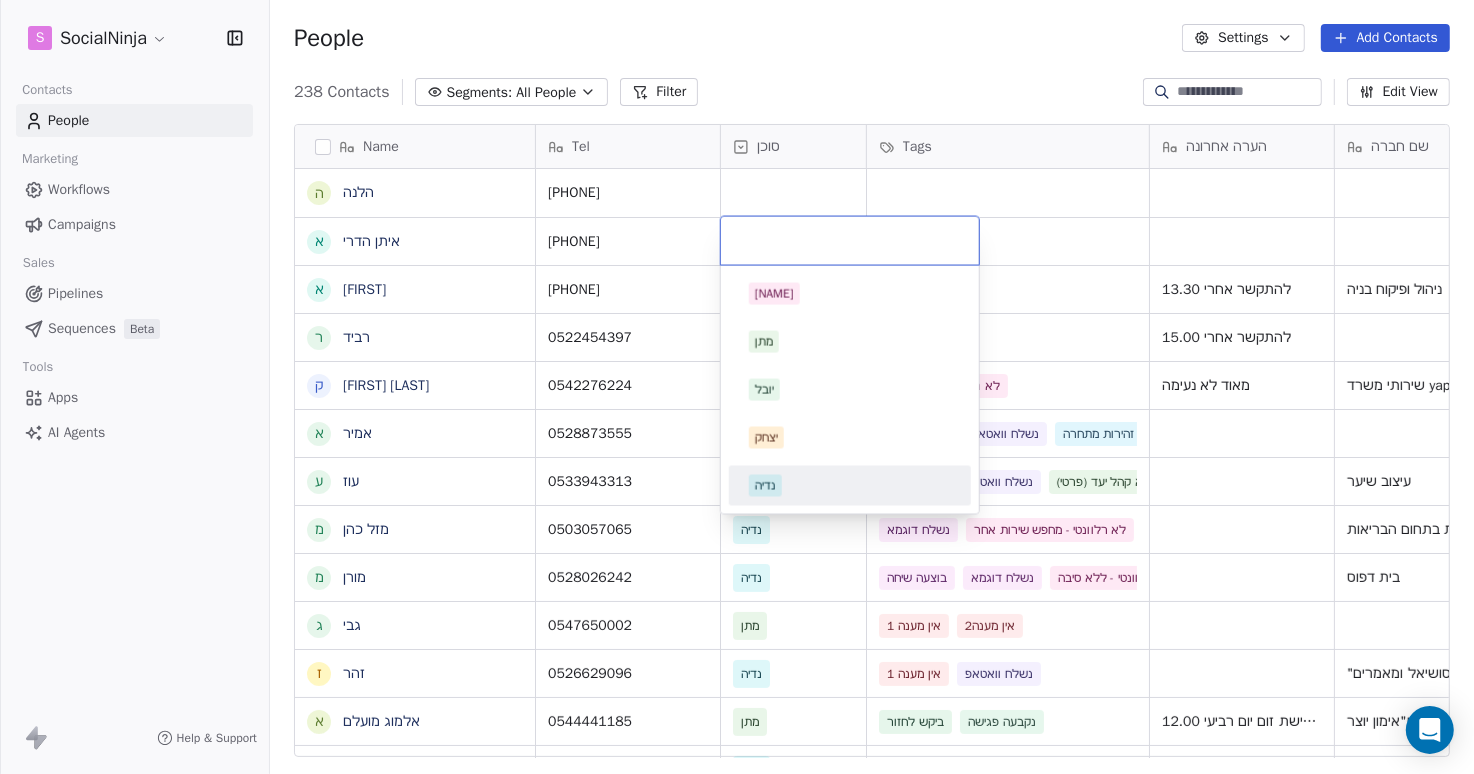 click on "נדיה" at bounding box center (765, 486) 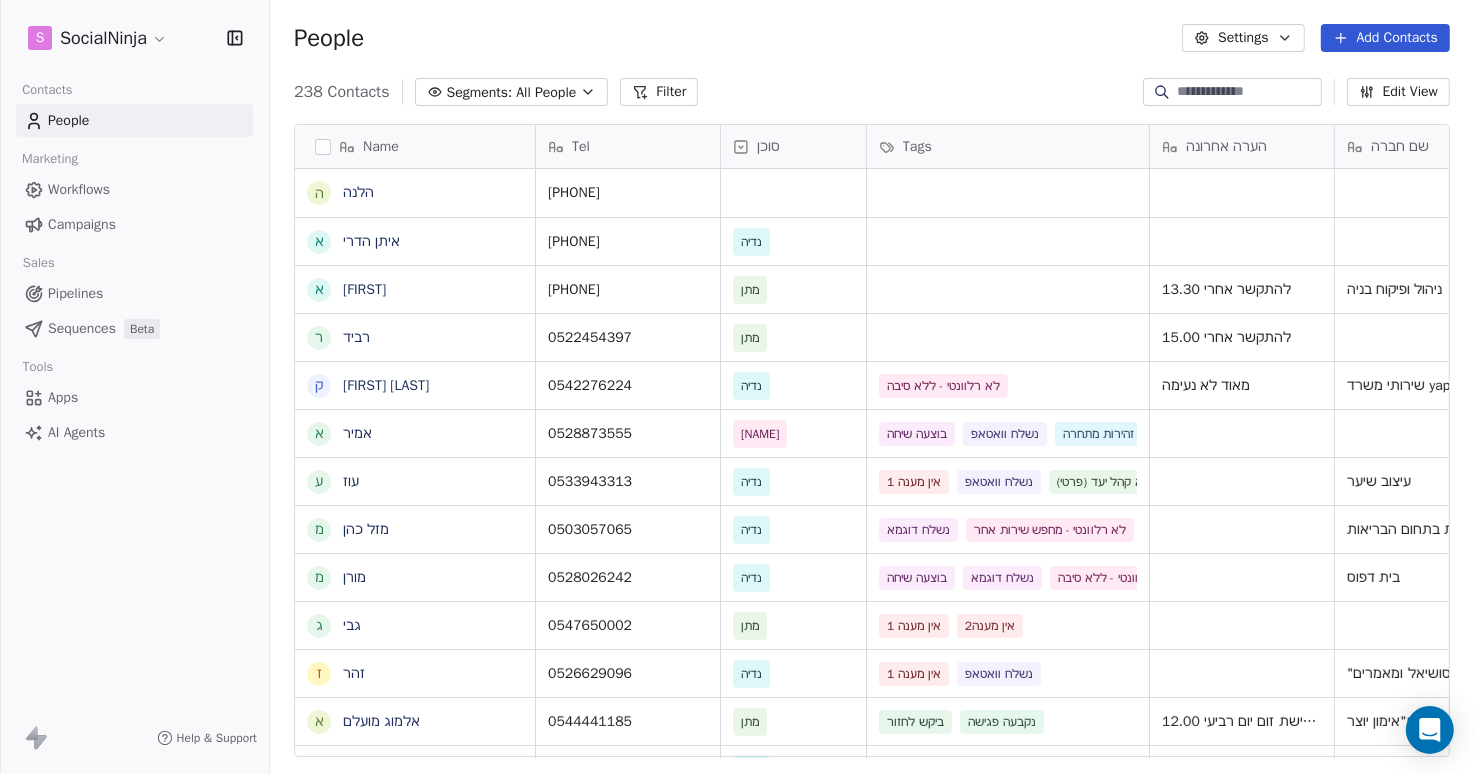 scroll, scrollTop: 0, scrollLeft: 85, axis: horizontal 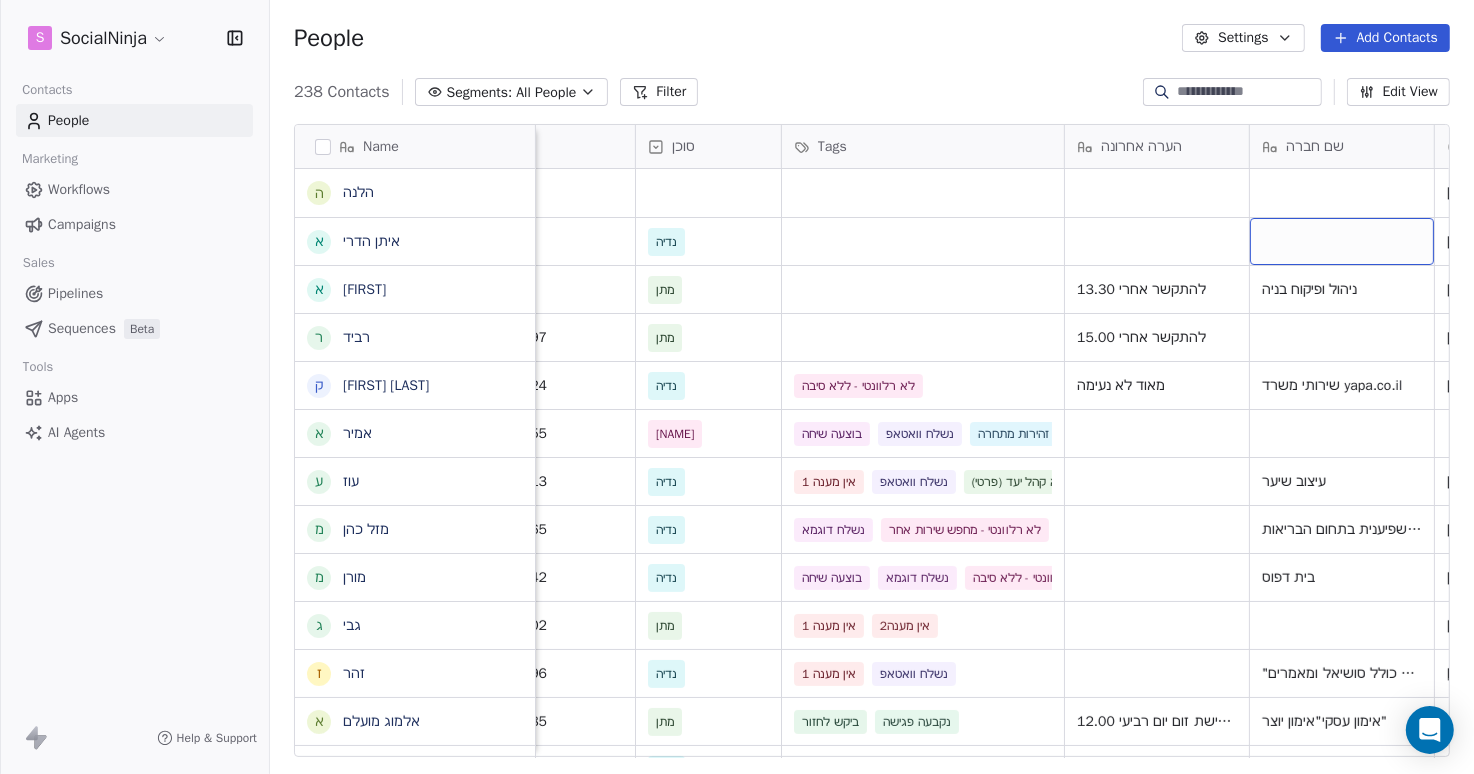 click at bounding box center [1342, 241] 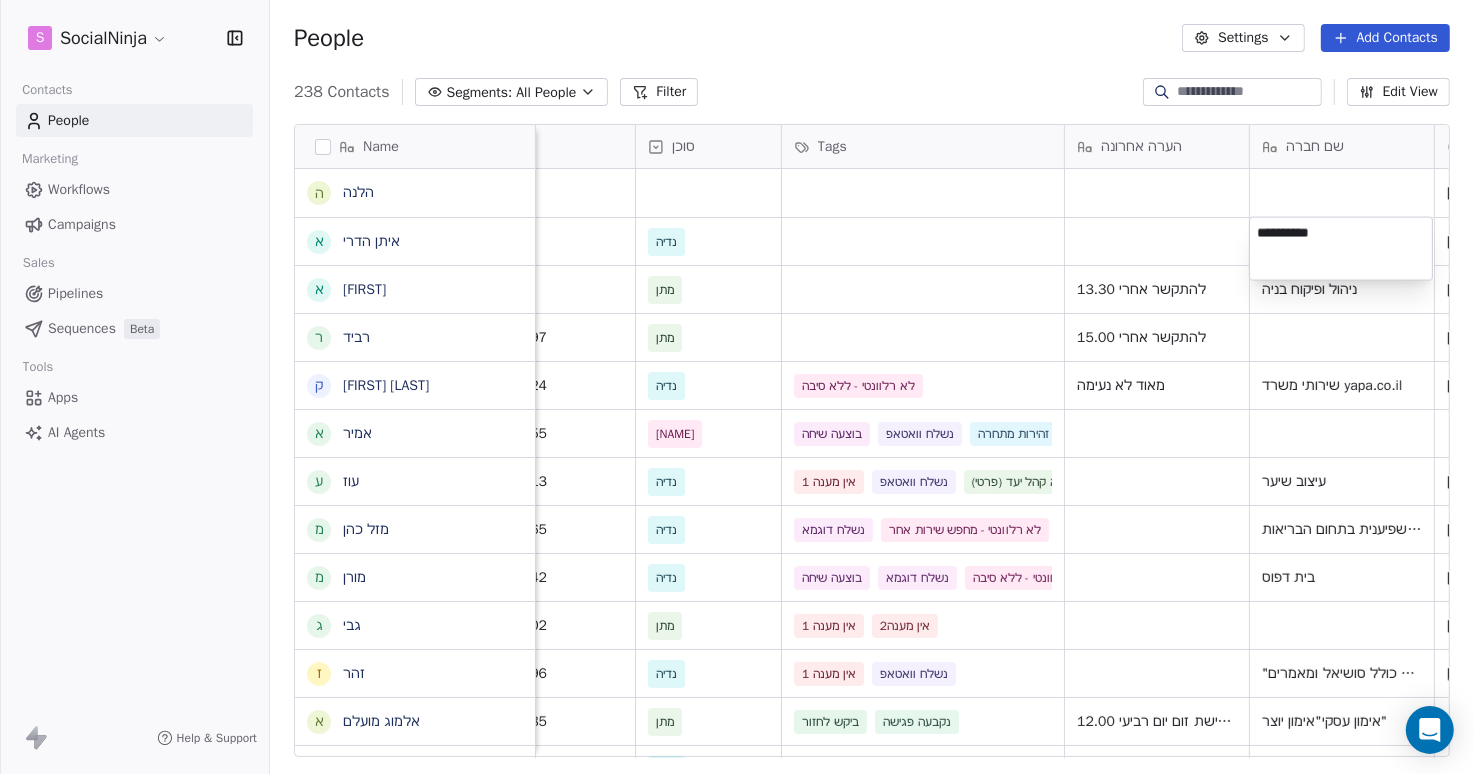 type on "**********" 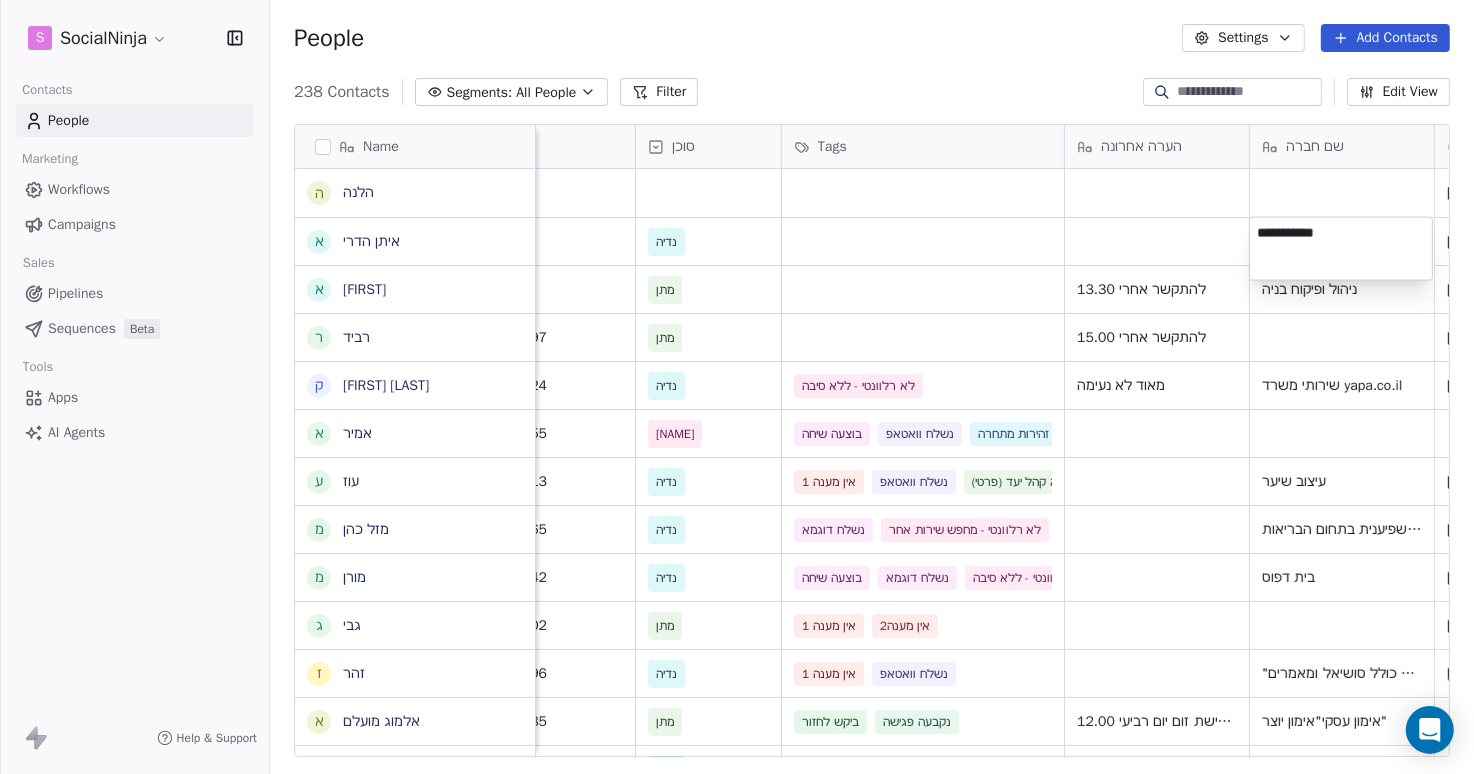 click on "S SocialNinja Contacts People Marketing Workflows Campaigns Sales Pipelines Sequences Beta Tools Apps AI Agents Help & Support People Settings Add Contacts 238 Contacts Segments: All People Filter Edit View Tag Add to Sequence Export Name ה הלנה א איתן הדרי א אייל ר רביד ק קוראל אנגלשטיין א אמיר ע עוז מ מזל כהן מ מורן ג גבי ז זהר א אלמוג מועלם ל לאה ח חוי פוזנר א אורלי ברי ק קובי יהושע א אמיר דנצינגר י יניב צנחני ל ליאת ו ויקי דור א אמיר ש שלי י יהודה מורג ל ליאורה ח חגיא ה הדס י יעקב ד דורון דישבק נ נועם סגל ז זיוה ש שלומי ת תומר ת תהילה קדוש Tel סוכן Tags הערה אחרונה שם חברה Email Last Activity Date AST Created Date AST מקור [PHONE] [EMAIL] Jul 13, 2025 10:45 AM [PHONE] נדיה [EMAIL] Jul 13, 2025 10:43 AM [PHONE]" at bounding box center (737, 387) 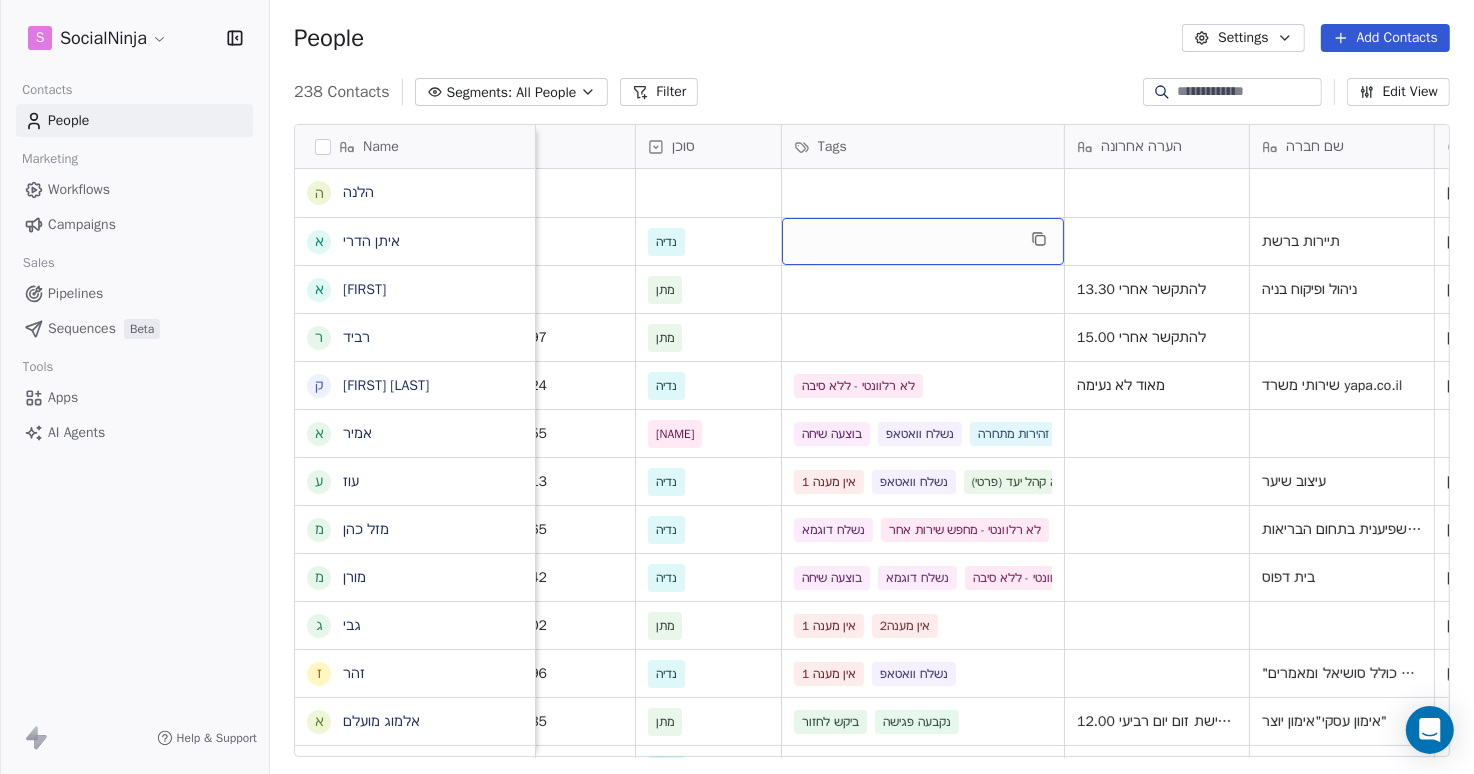 click at bounding box center (923, 241) 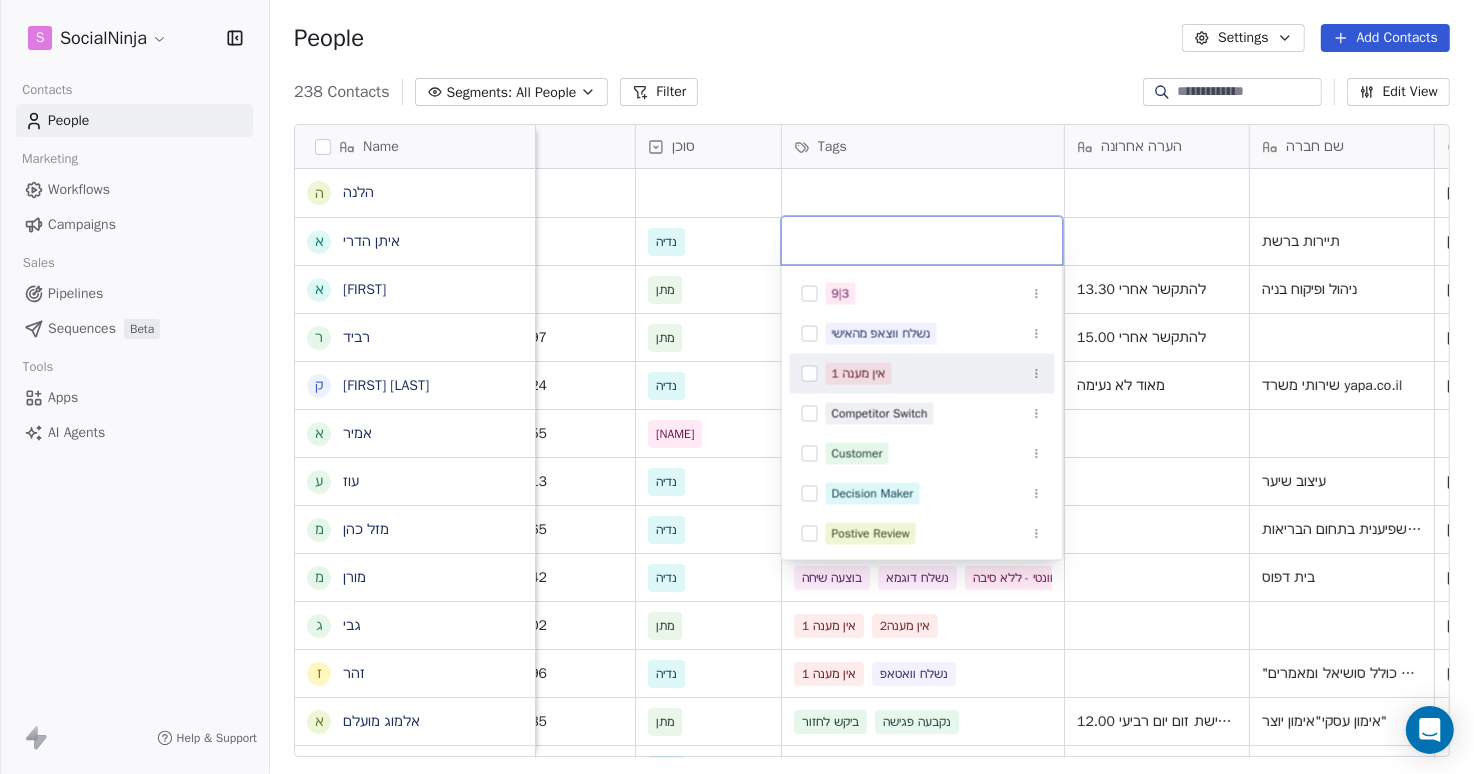 click at bounding box center [810, 374] 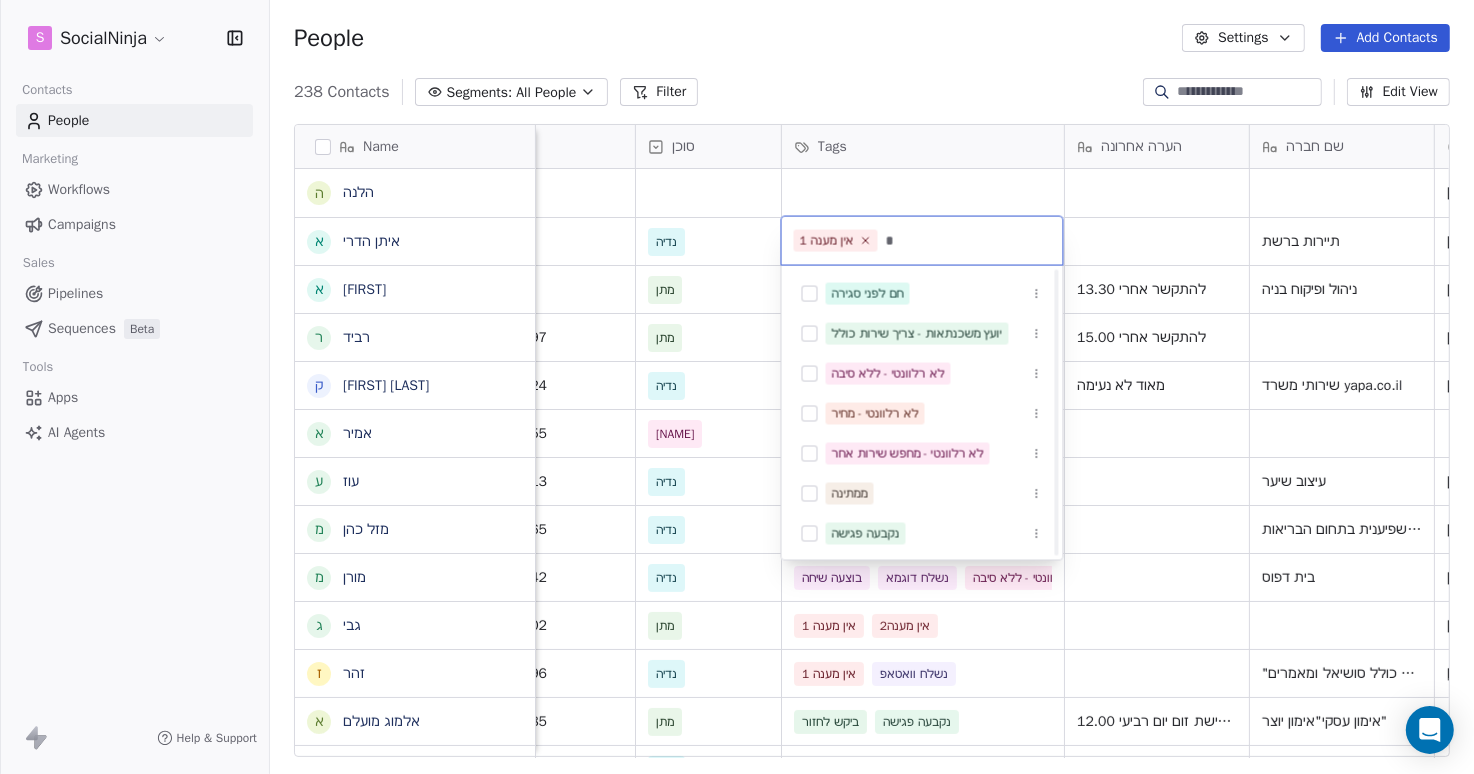 scroll, scrollTop: 300, scrollLeft: 0, axis: vertical 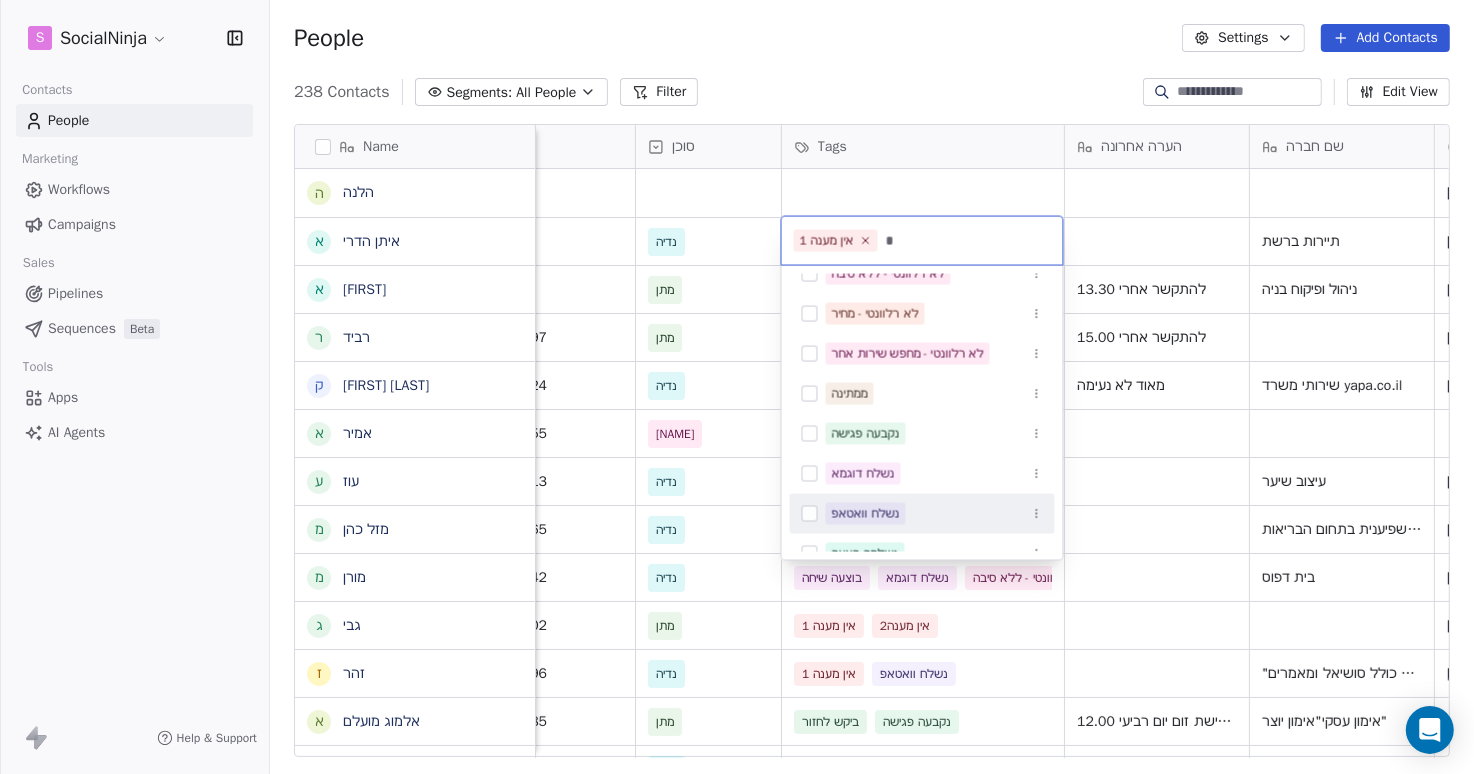 type on "*" 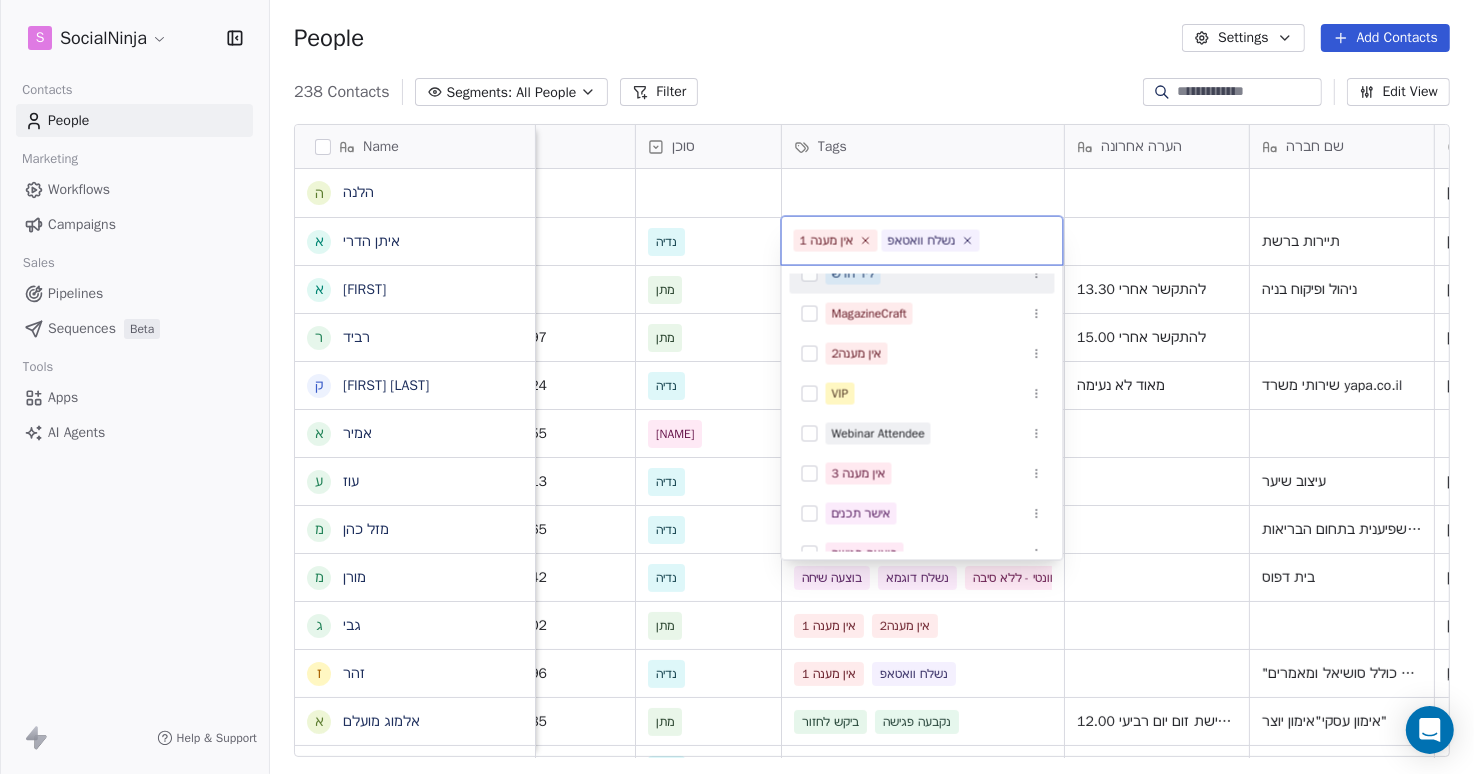 click on "S SocialNinja Contacts People Marketing Workflows Campaigns Sales Pipelines Sequences Beta Tools Apps AI Agents Help & Support People Settings Add Contacts 238 Contacts Segments: All People Filter Edit View Tag Add to Sequence Export Name ה הלנה א איתן הדרי א אייל ר רביד ק קוראל אנגלשטיין א אמיר ע עוז מ מזל כהן מ מורן ג גבי ז זהר א אלמוג מועלם ל לאה ח חוי פוזנר א אורלי ברי ק קובי יהושע א אמיר דנצינגר י יניב צנחני ל ליאת ו ויקי דור א אמיר ש שלי י יהודה מורג ל ליאורה ח חגיא ה הדס י יעקב ד דורון דישבק נ נועם סגל ז זיוה ש שלומי ת תומר ת תהילה קדוש Tel סוכן Tags הערה אחרונה שם חברה Email Last Activity Date AST Created Date AST מקור [PHONE] [EMAIL] Jul 13, 2025 10:45 AM [PHONE] נדיה תיירות ברשת [EMAIL] 0543280838" at bounding box center [737, 387] 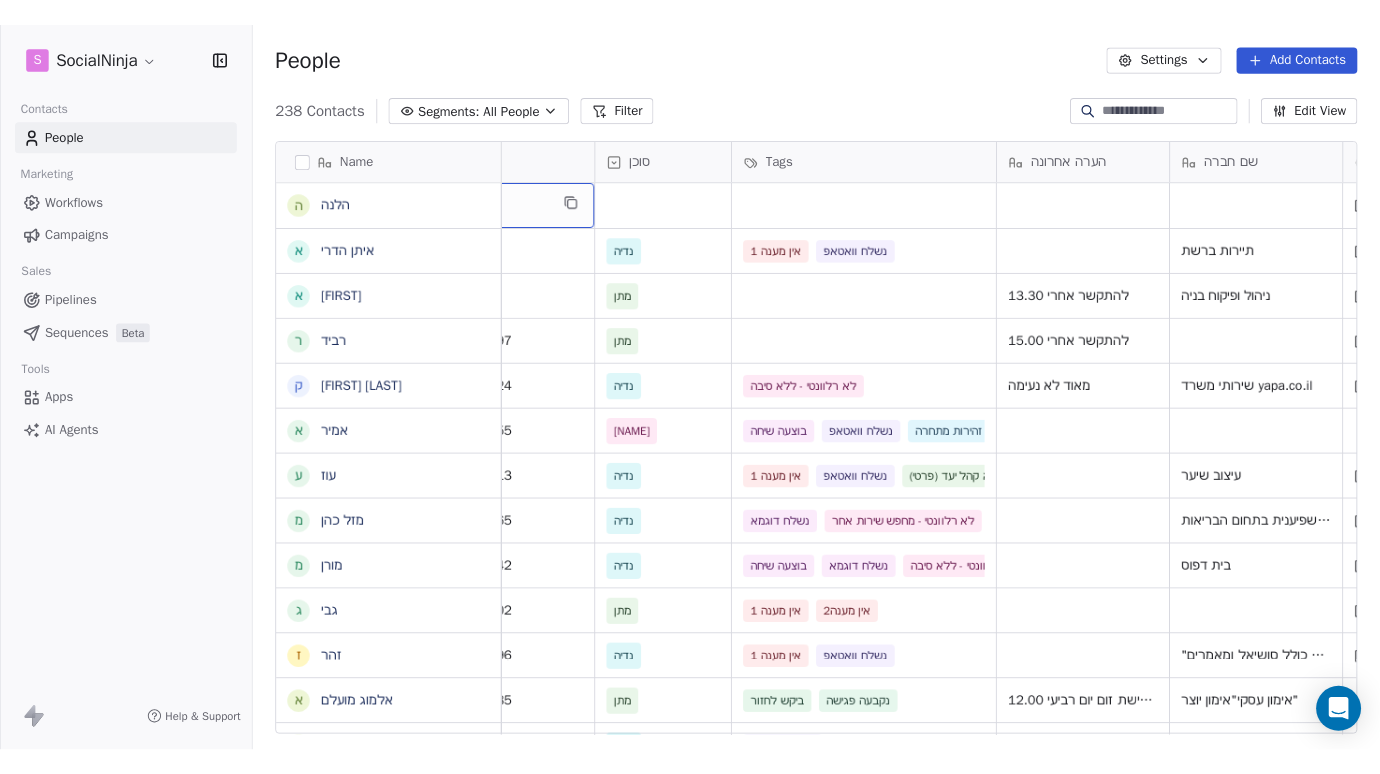 scroll, scrollTop: 0, scrollLeft: 0, axis: both 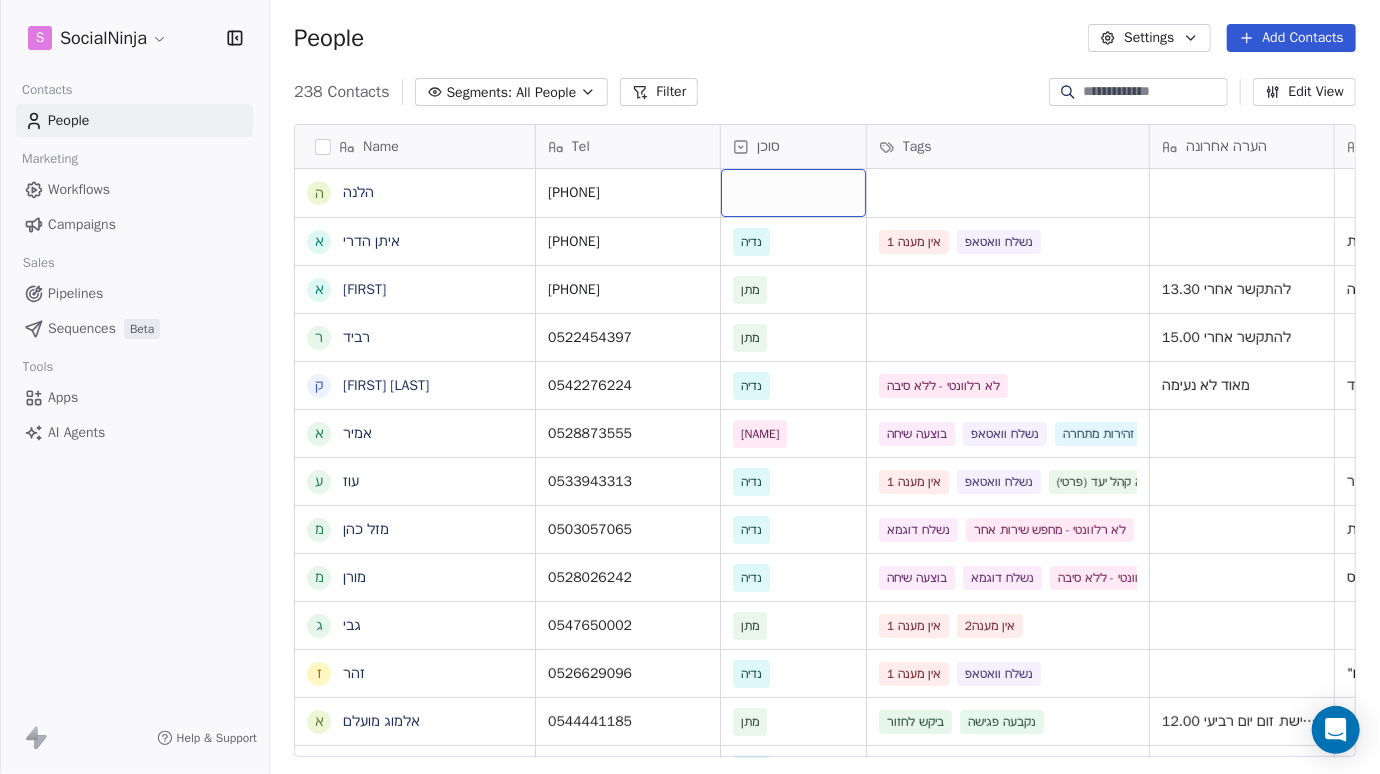 drag, startPoint x: 751, startPoint y: 205, endPoint x: 761, endPoint y: 197, distance: 12.806249 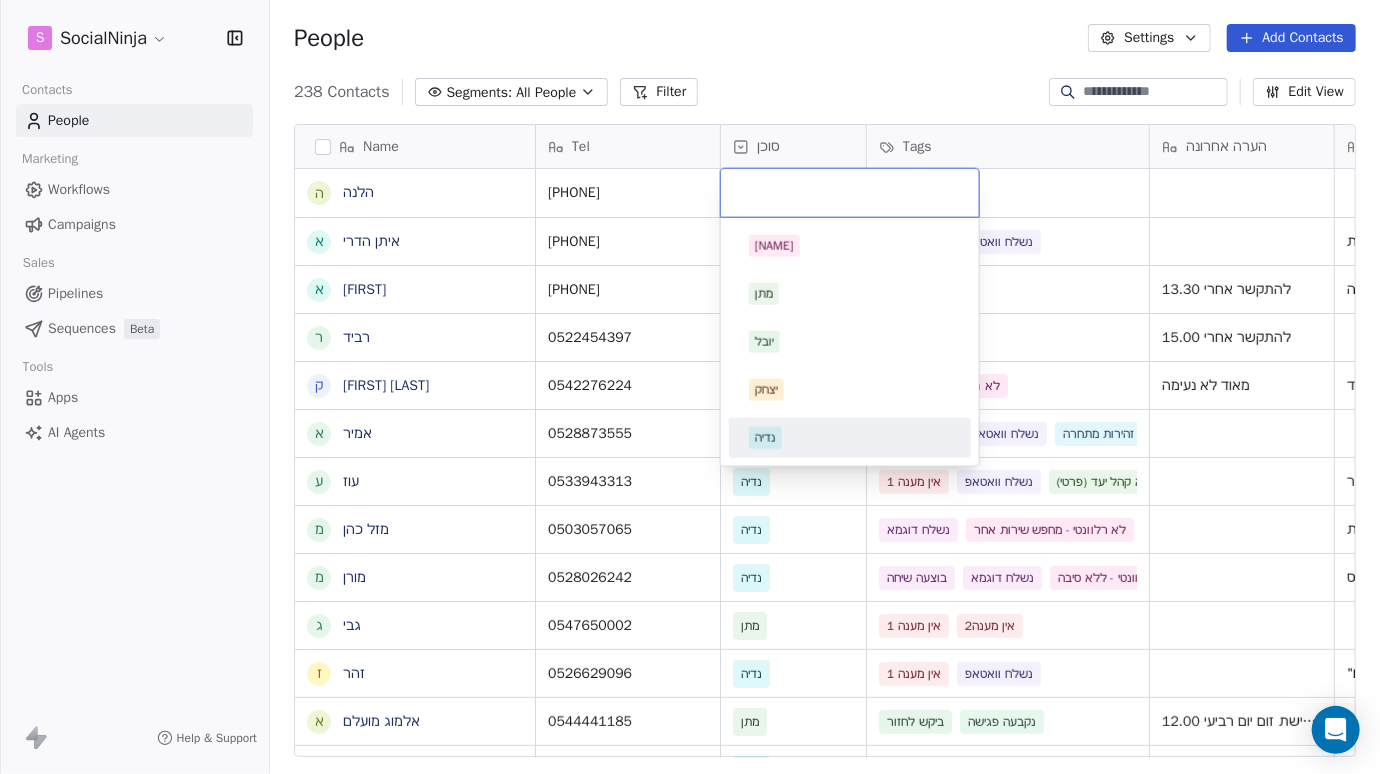 click on "נדיה" at bounding box center (765, 438) 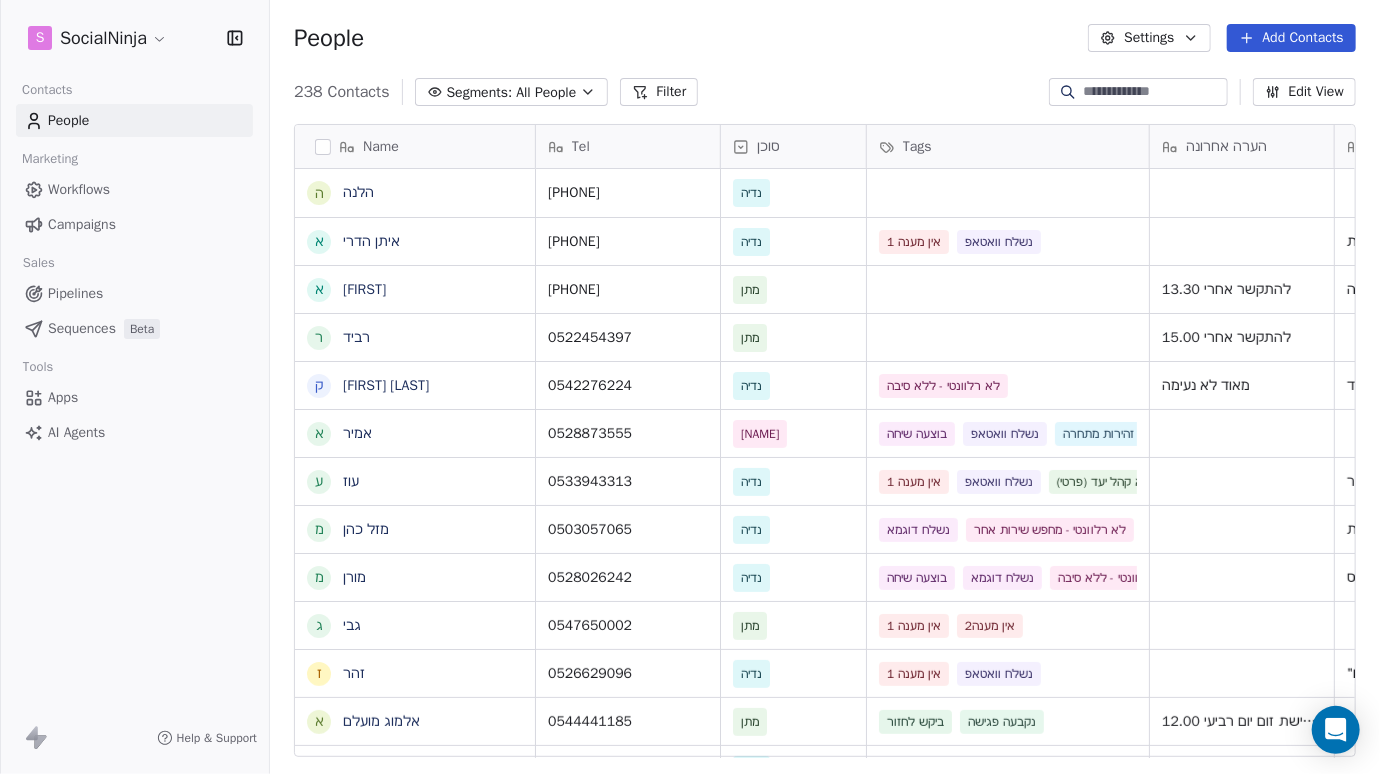 click on "People Settings  Add Contacts" at bounding box center [825, 38] 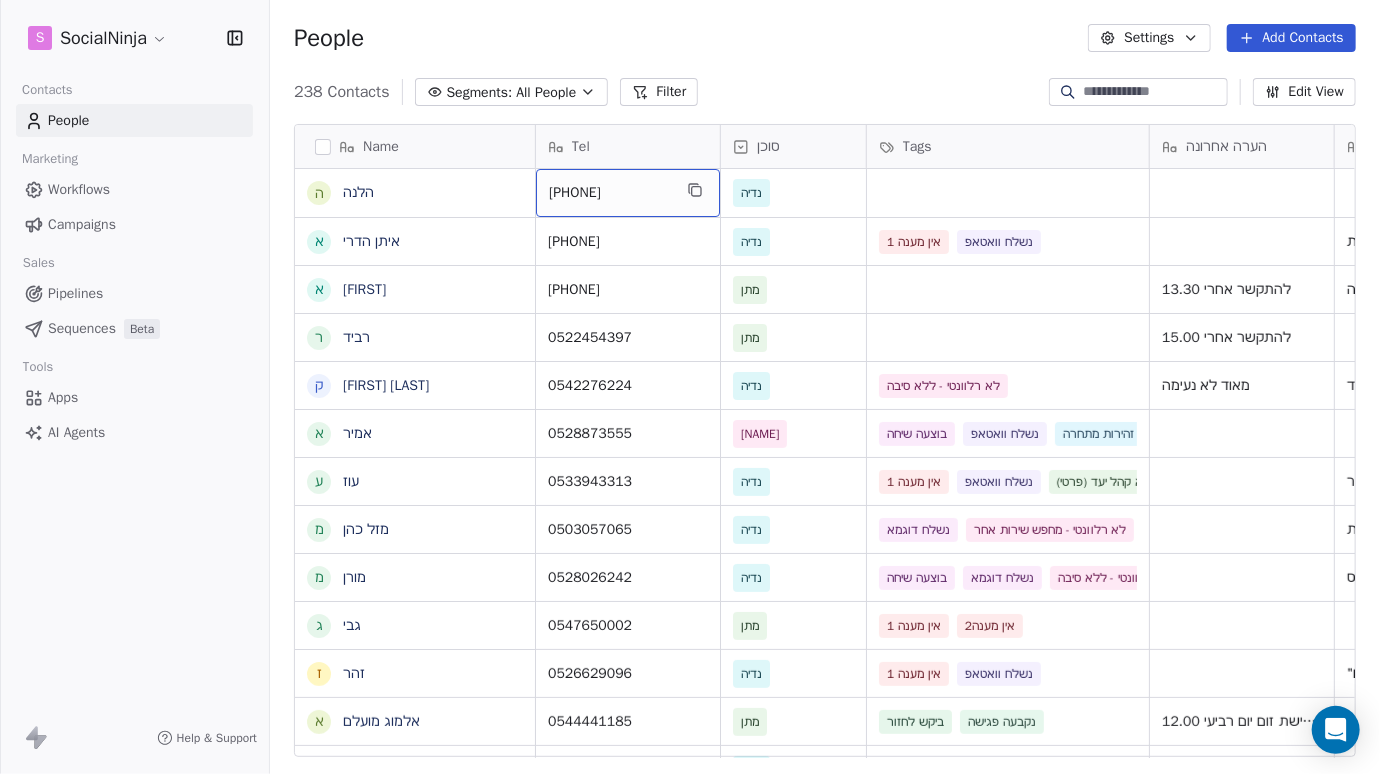 drag, startPoint x: 625, startPoint y: 192, endPoint x: 568, endPoint y: 195, distance: 57.07889 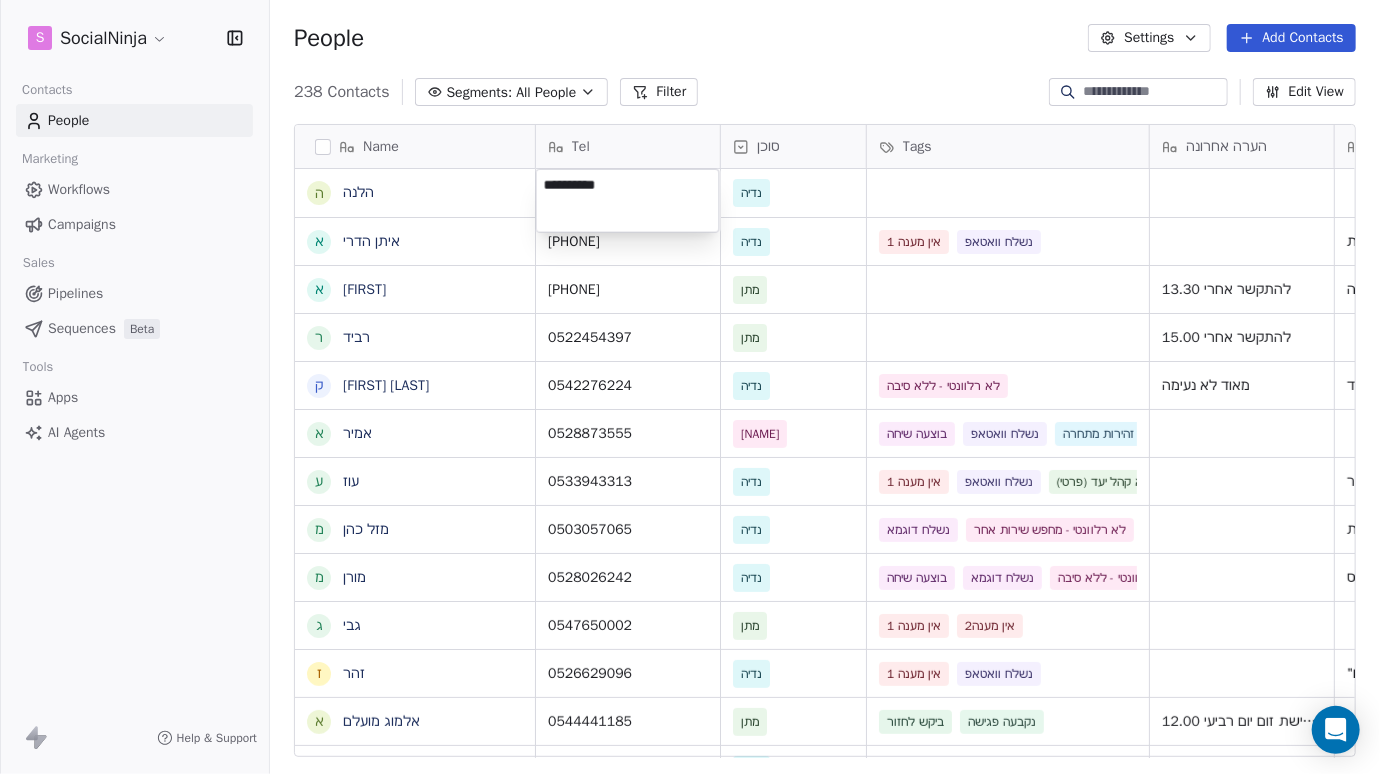 drag, startPoint x: 630, startPoint y: 181, endPoint x: 553, endPoint y: 183, distance: 77.02597 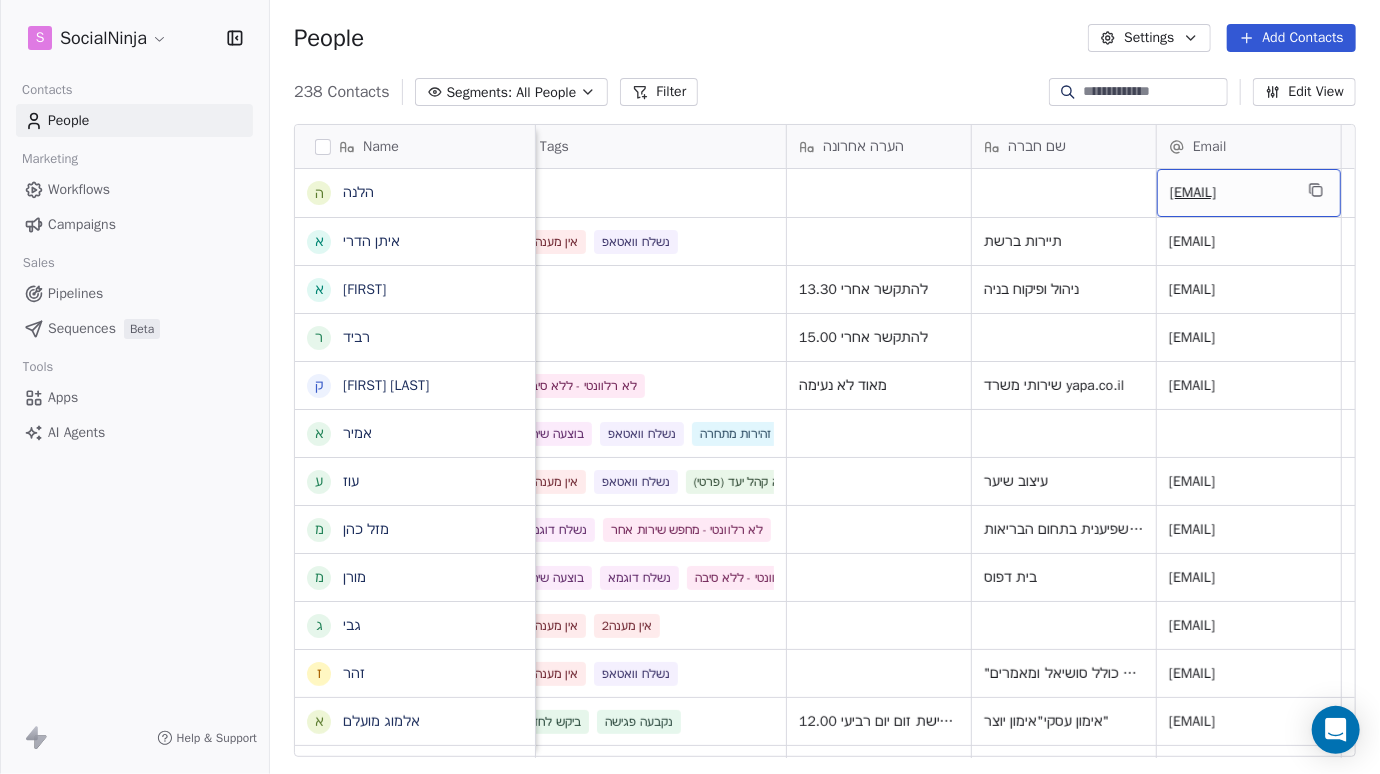 scroll, scrollTop: 0, scrollLeft: 549, axis: horizontal 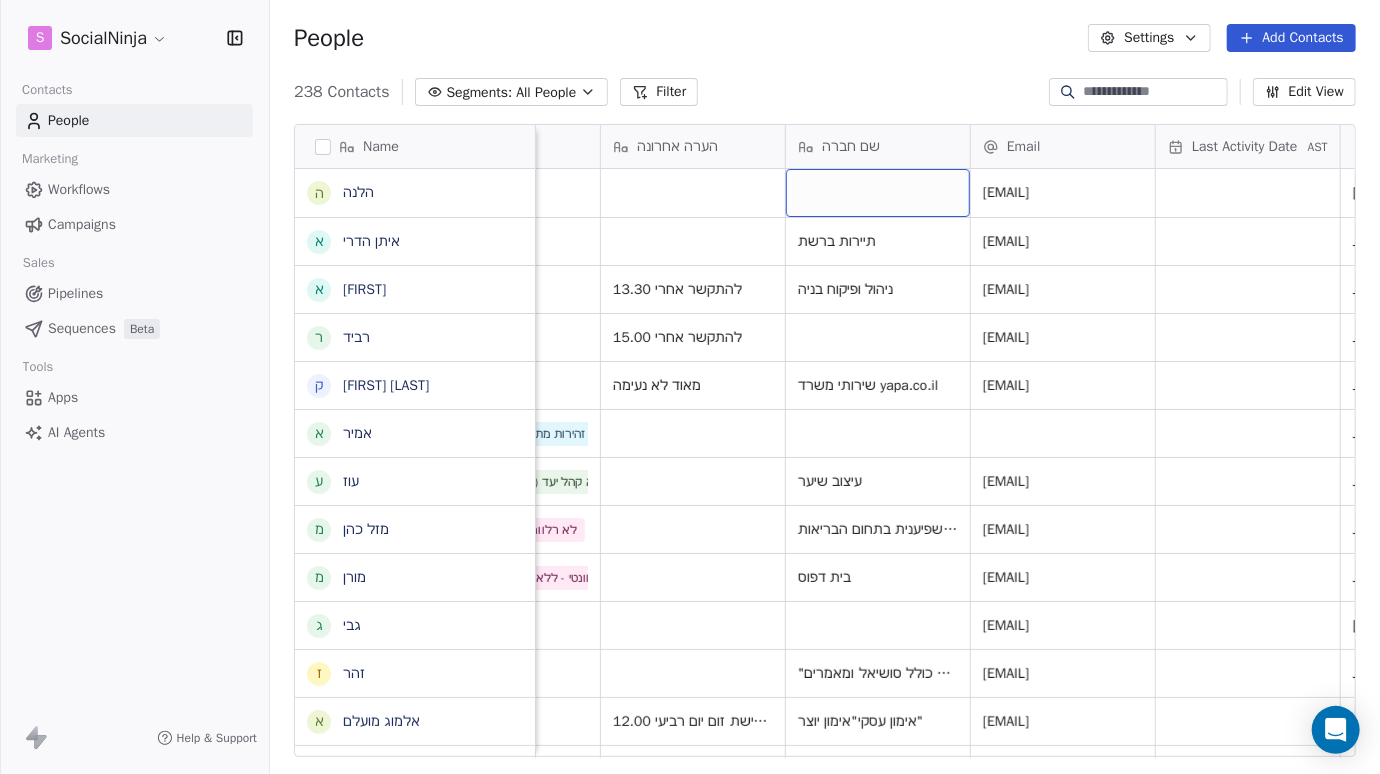 click at bounding box center [878, 193] 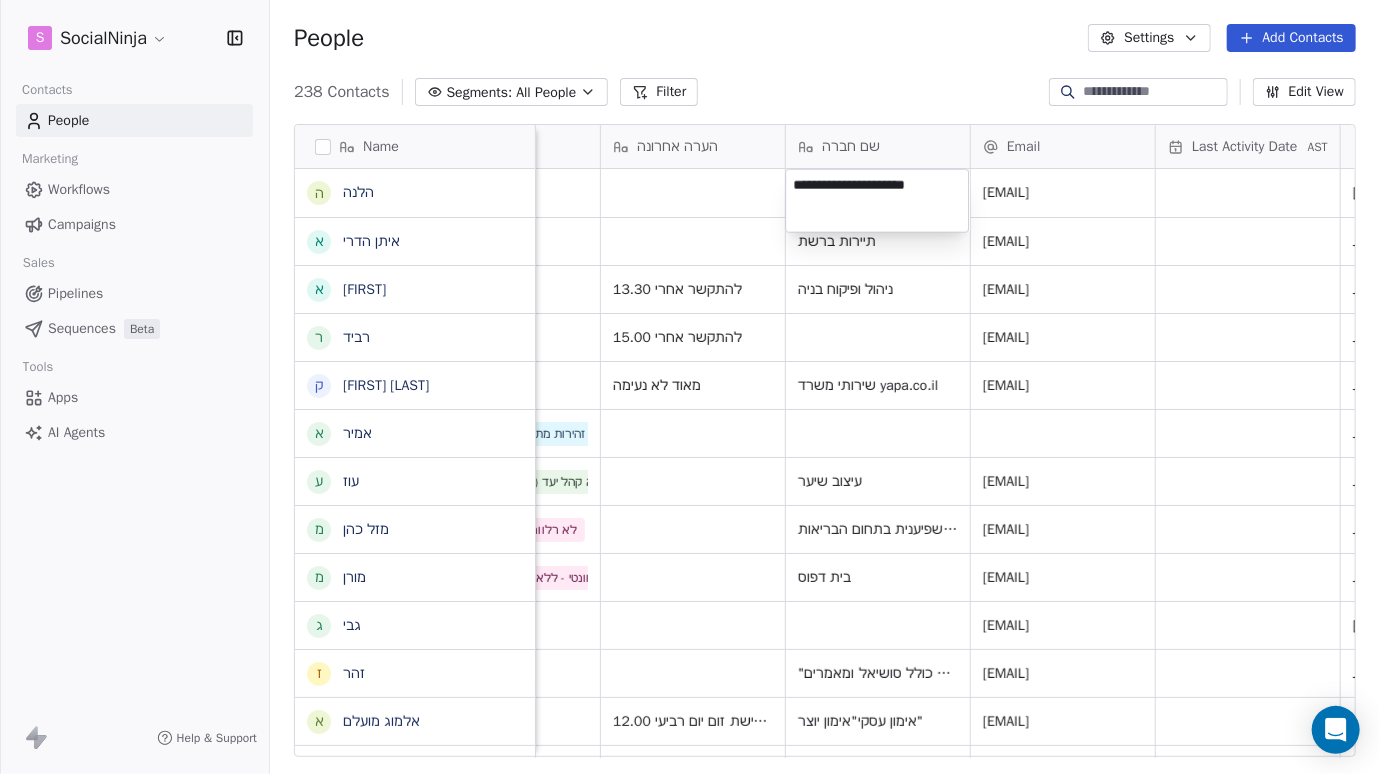 type on "**********" 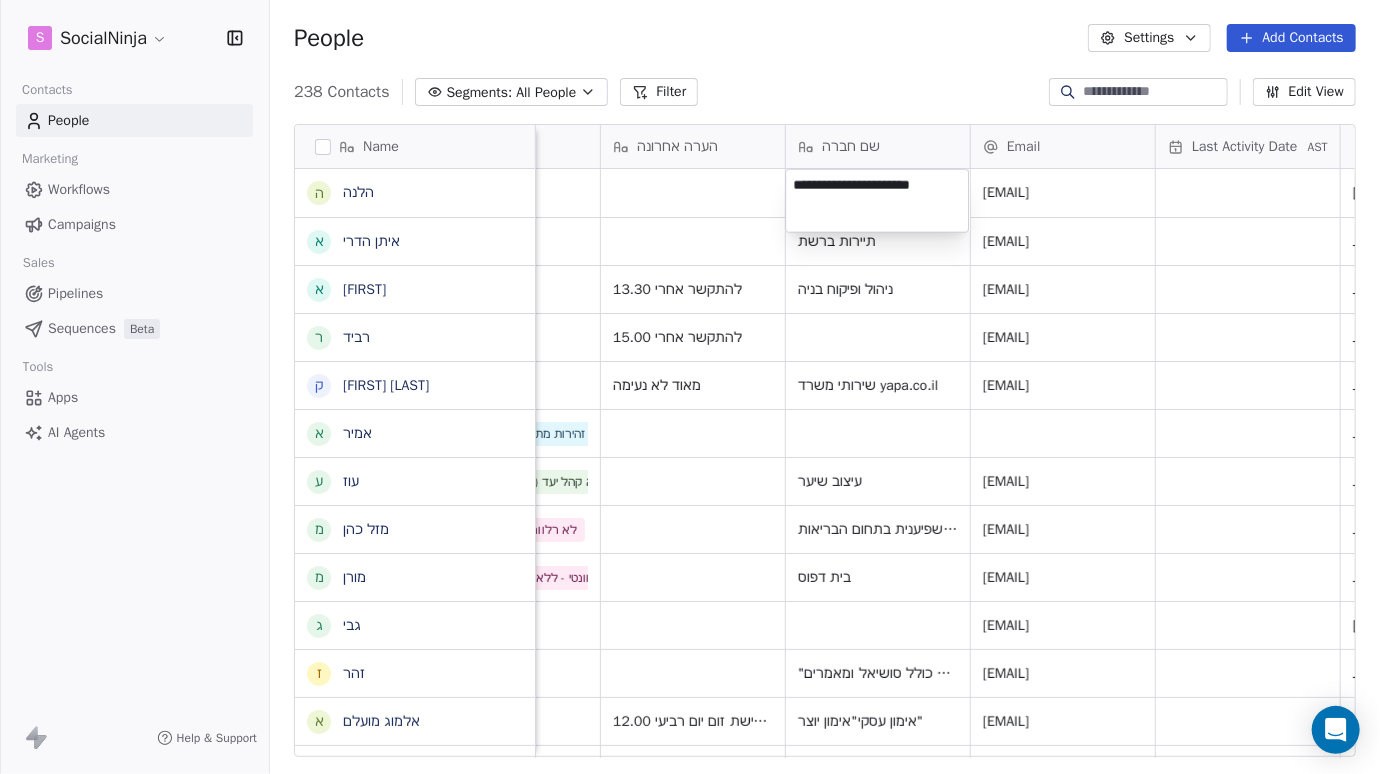 click on "S SocialNinja Contacts People Marketing Workflows Campaigns Sales Pipelines Sequences Beta Tools Apps AI Agents Help & Support People Settings Add Contacts 238 Contacts Segments: All People Filter Edit View Tag Add to Sequence Export Name ה הלנה א איתן הדרי א אייל ר רביד ק קוראל אנגלשטיין א אמיר ע עוז מ מזל כהן מ מורן ג גבי ז זהר א אלמוג מועלם ל לאה ח חוי פוזנר א אורלי ברי ק קובי יהושע א אמיר דנצינגר י יניב צנחני ל ליאת ו ויקי דור א אמיר ש שלי י יהודה מורג ל ליאורה ח חגיא ה הדס י יעקב ד דורון דישבק נ נועם סגל ז זיוה ש שלומי ת תומר ת תהילה קדוש Tel סוכן Tags הערה אחרונה שם חברה Email Last Activity Date AST Created Date AST מקור Email Marketing Consent Last Purchase Date AST [PHONE] נדיה [EMAIL] [DATE] [TIME] Subscribed" at bounding box center (690, 387) 